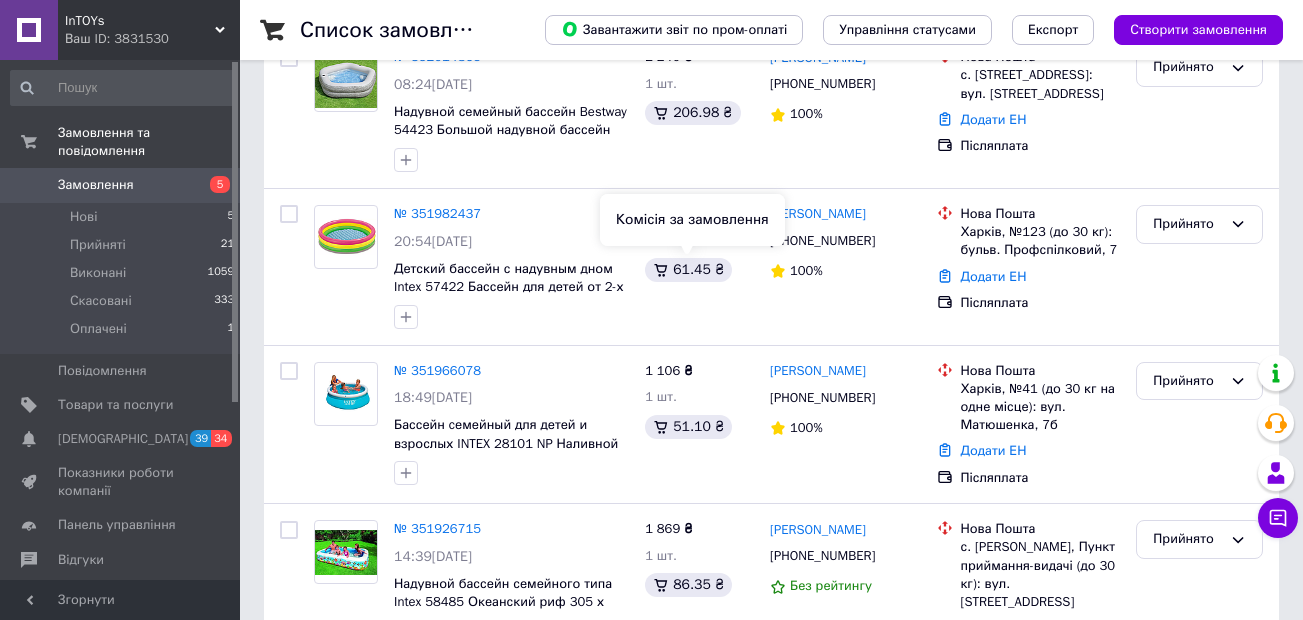scroll, scrollTop: 279, scrollLeft: 0, axis: vertical 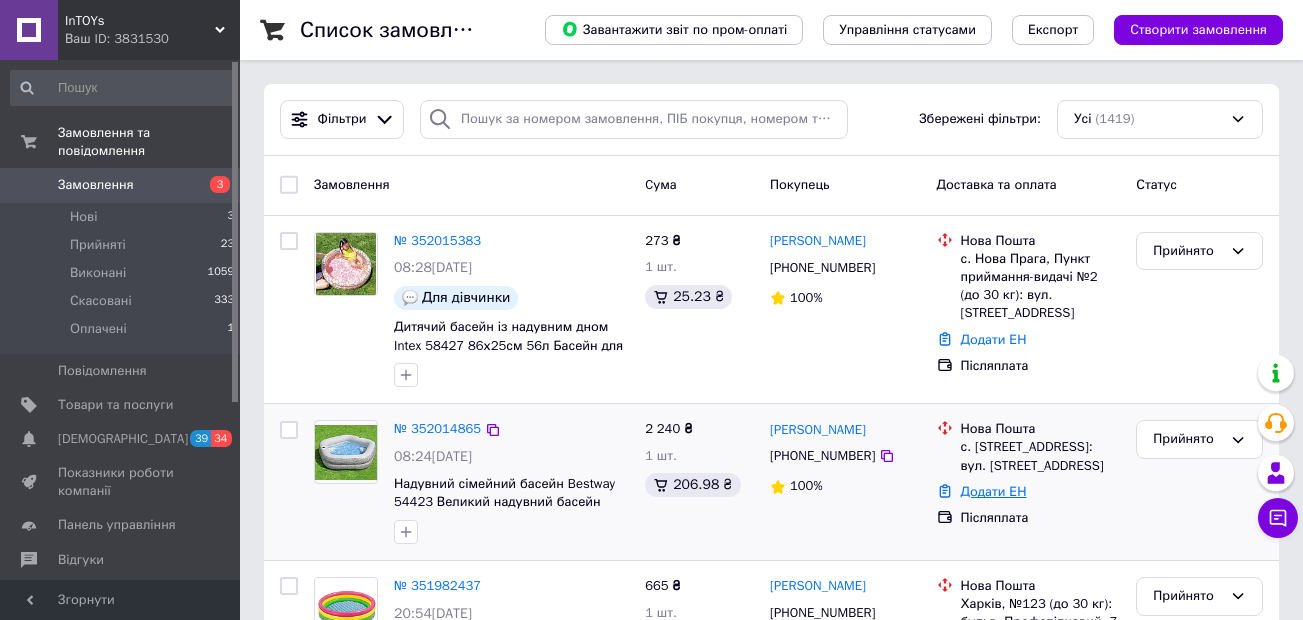 click on "Додати ЕН" at bounding box center (994, 491) 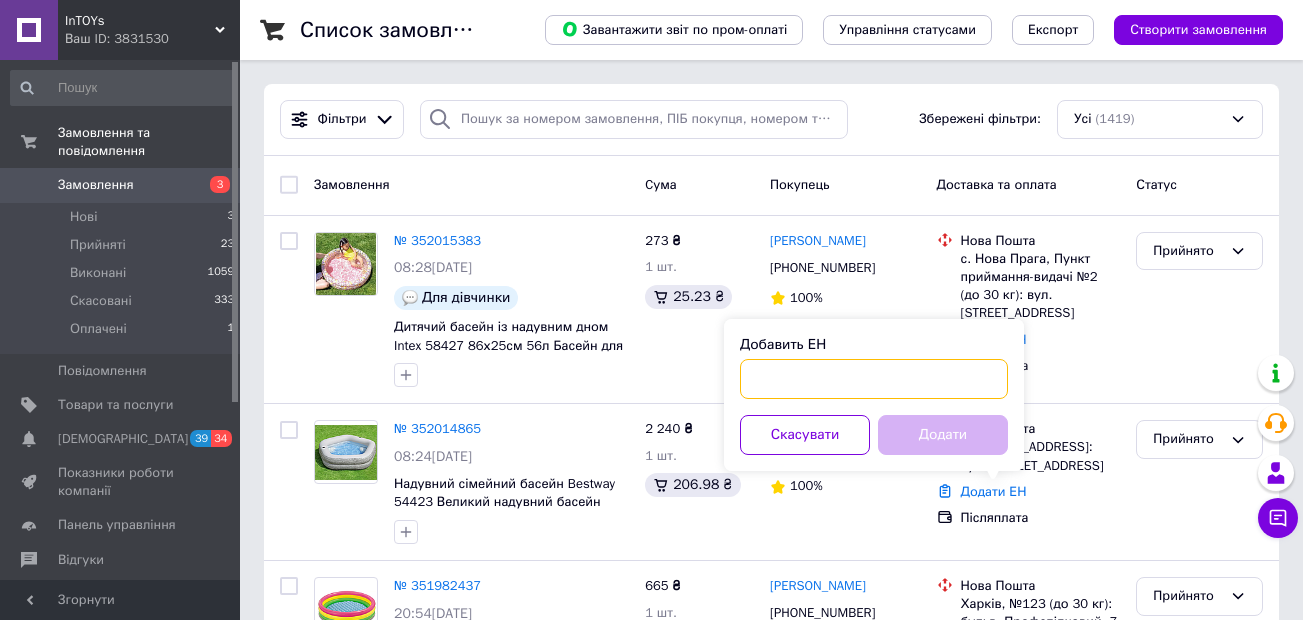 click on "Добавить ЕН" at bounding box center (874, 379) 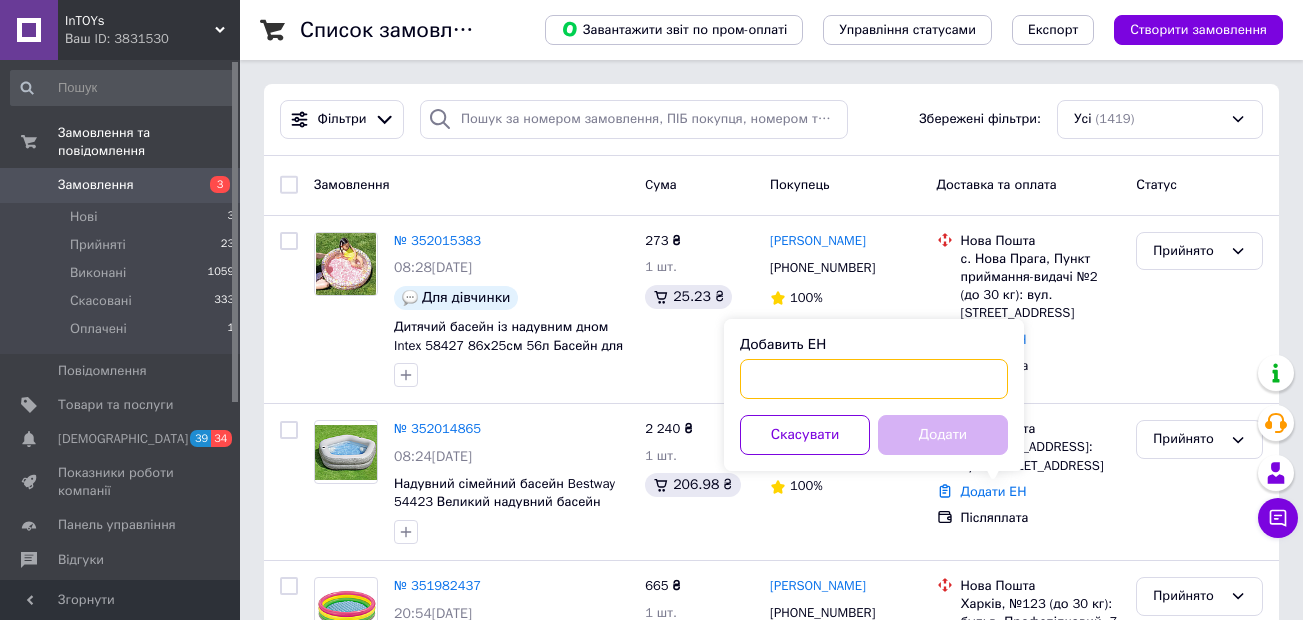 paste on "20451202770680" 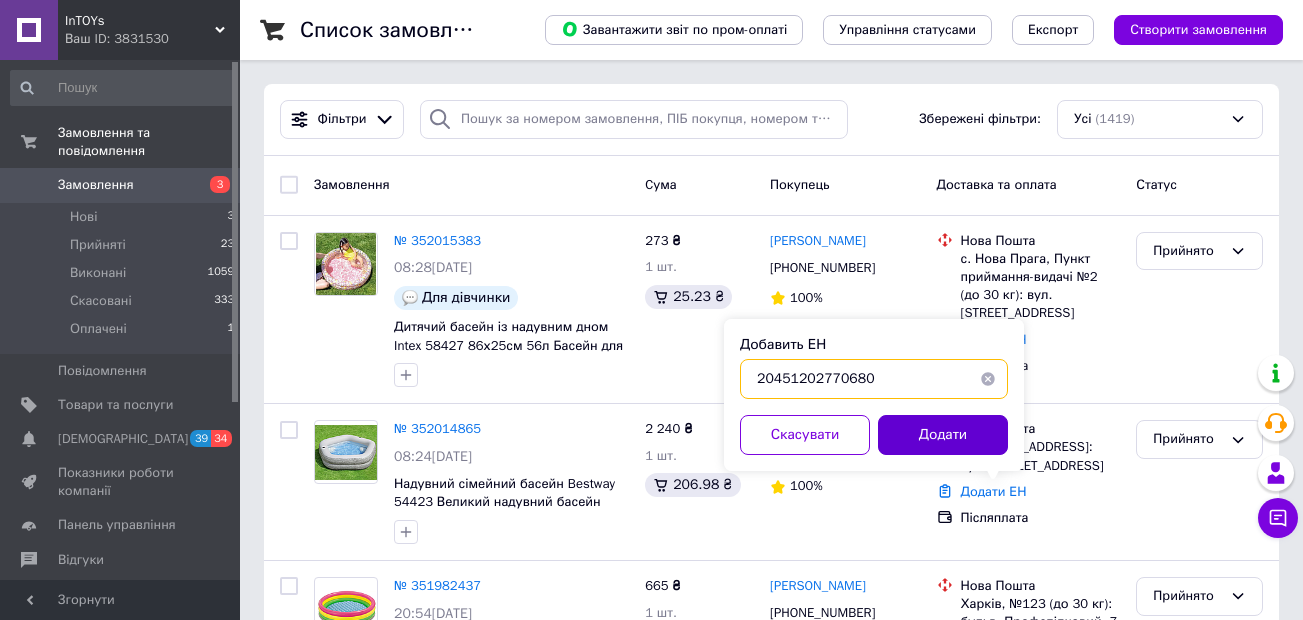 type on "20451202770680" 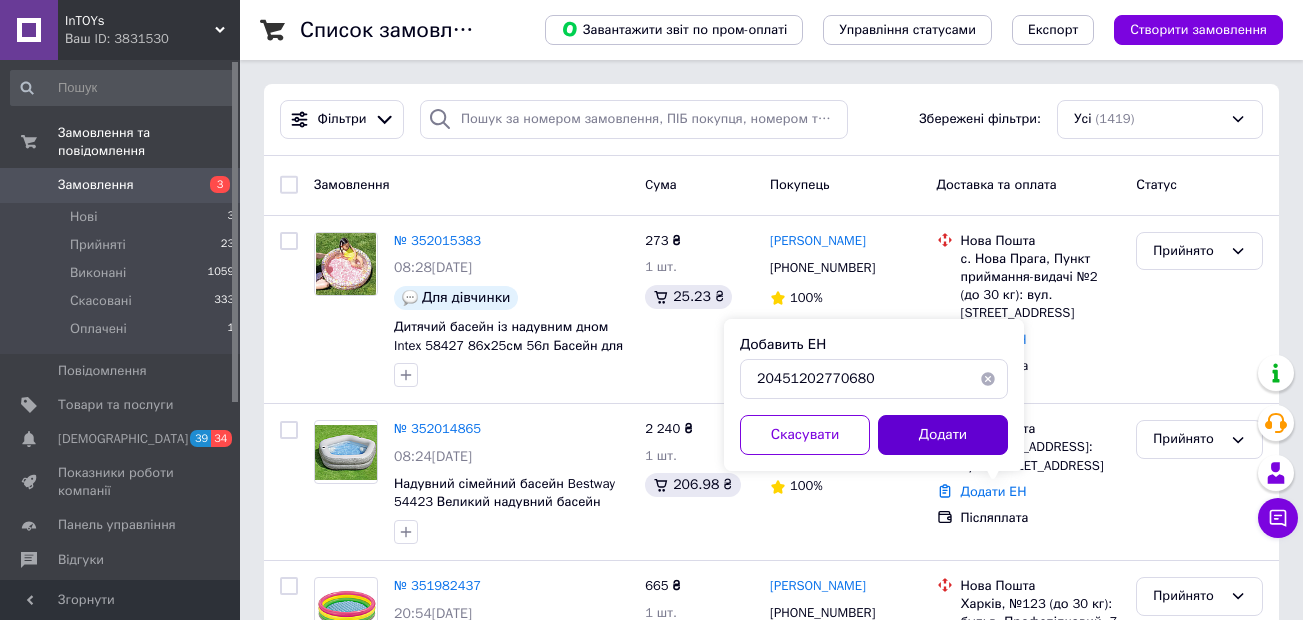 click on "Додати" at bounding box center (943, 435) 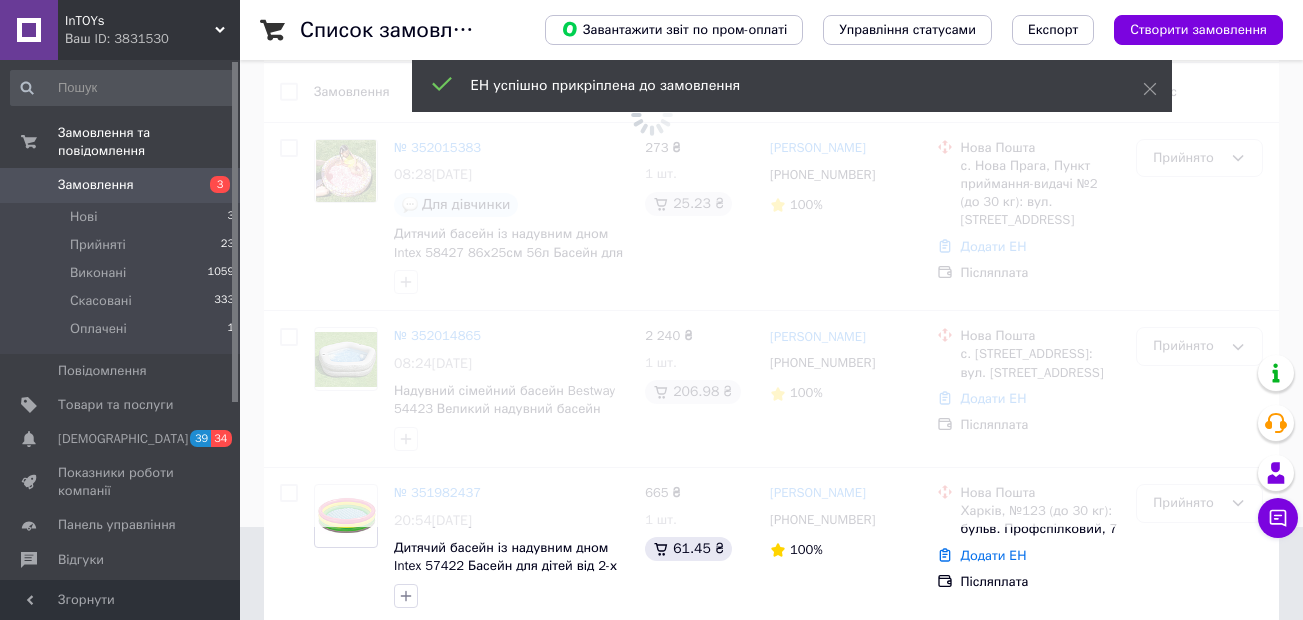 scroll, scrollTop: 186, scrollLeft: 0, axis: vertical 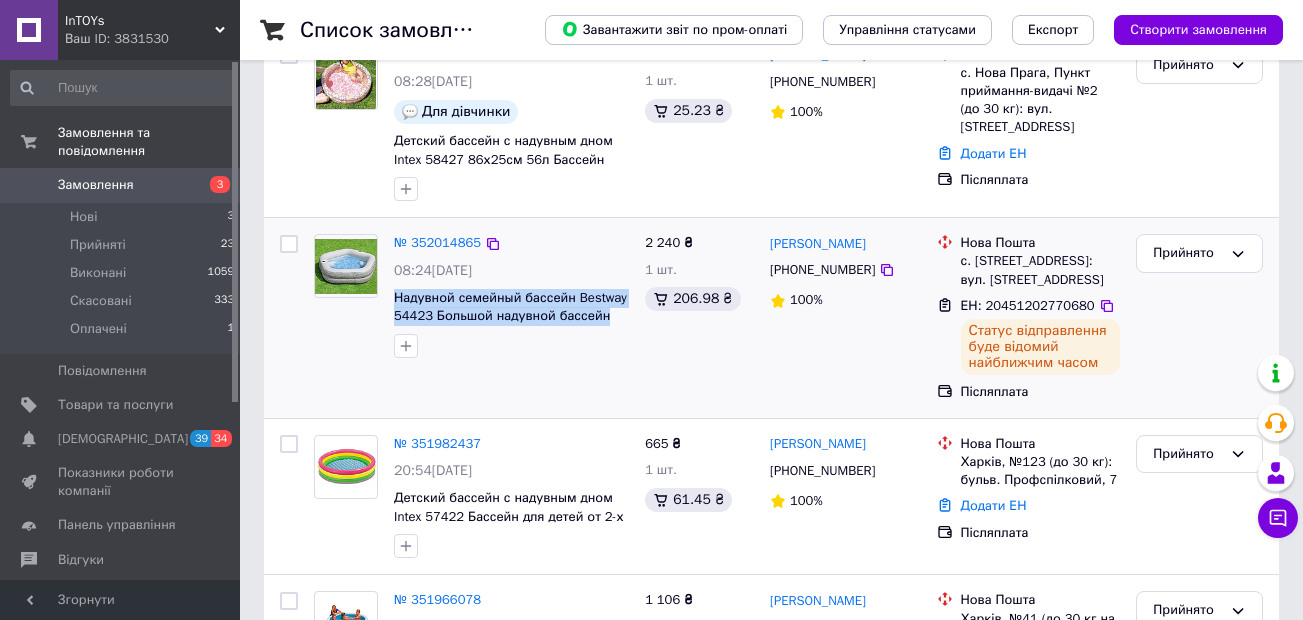 drag, startPoint x: 390, startPoint y: 300, endPoint x: 607, endPoint y: 318, distance: 217.74527 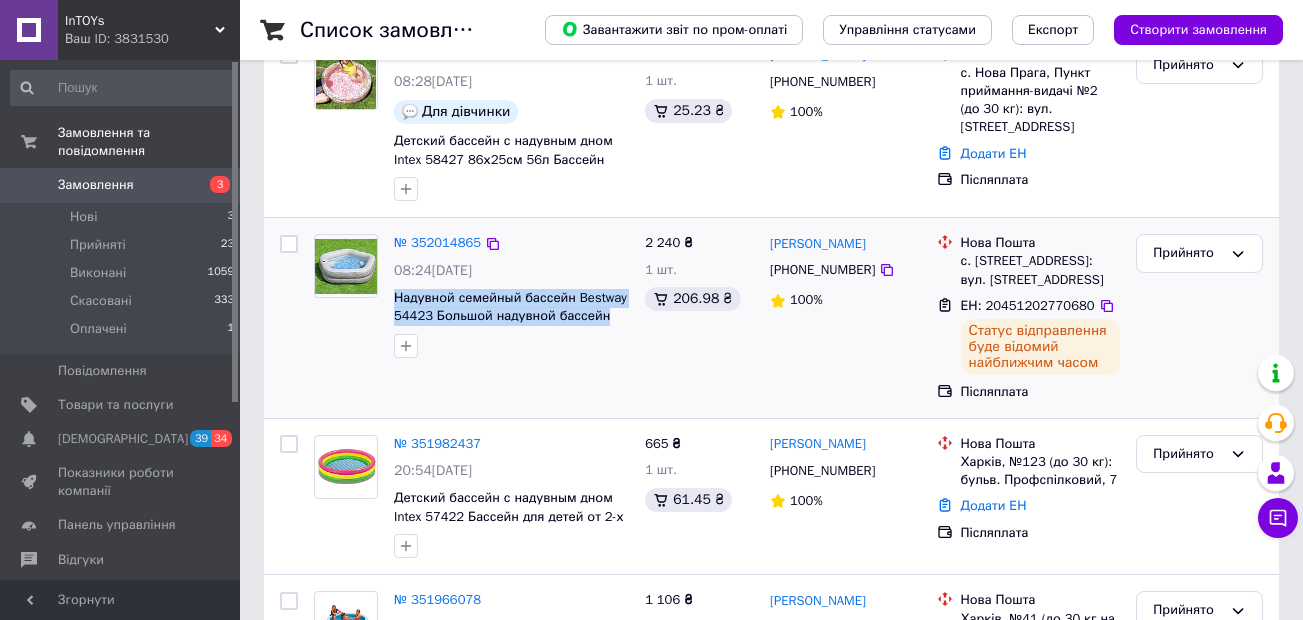 copy on "Надувной семейный бассейн Bestway 54423 Большой надувной бассейн" 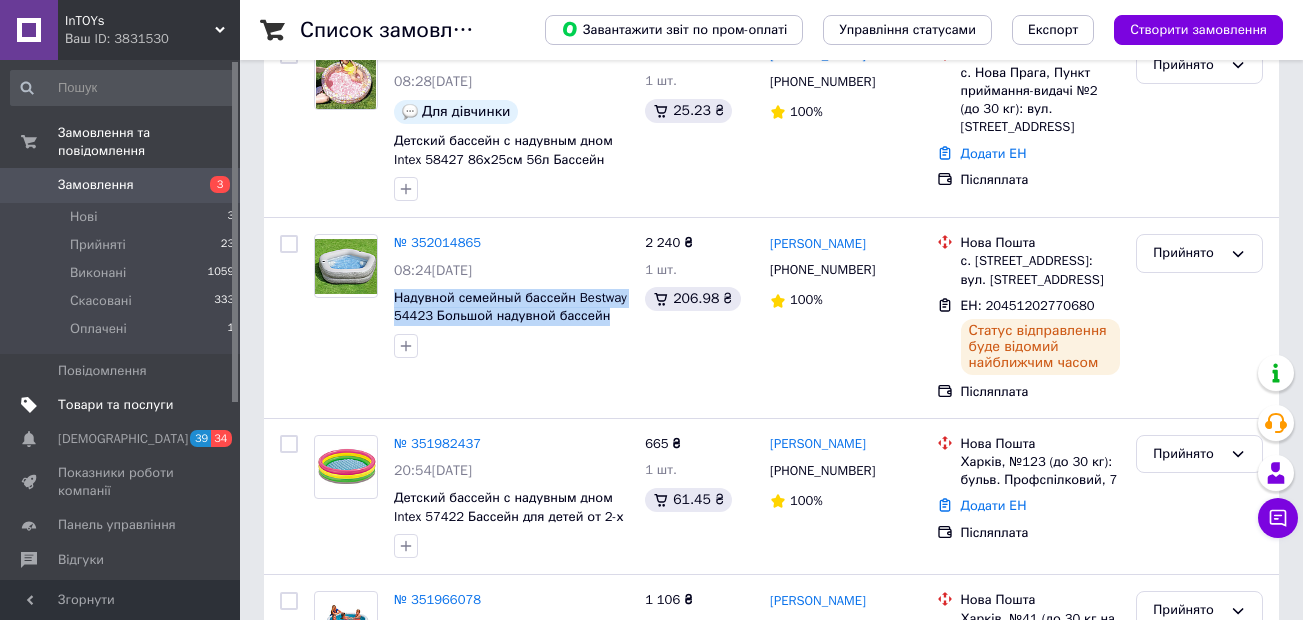 click on "Товари та послуги" at bounding box center [115, 405] 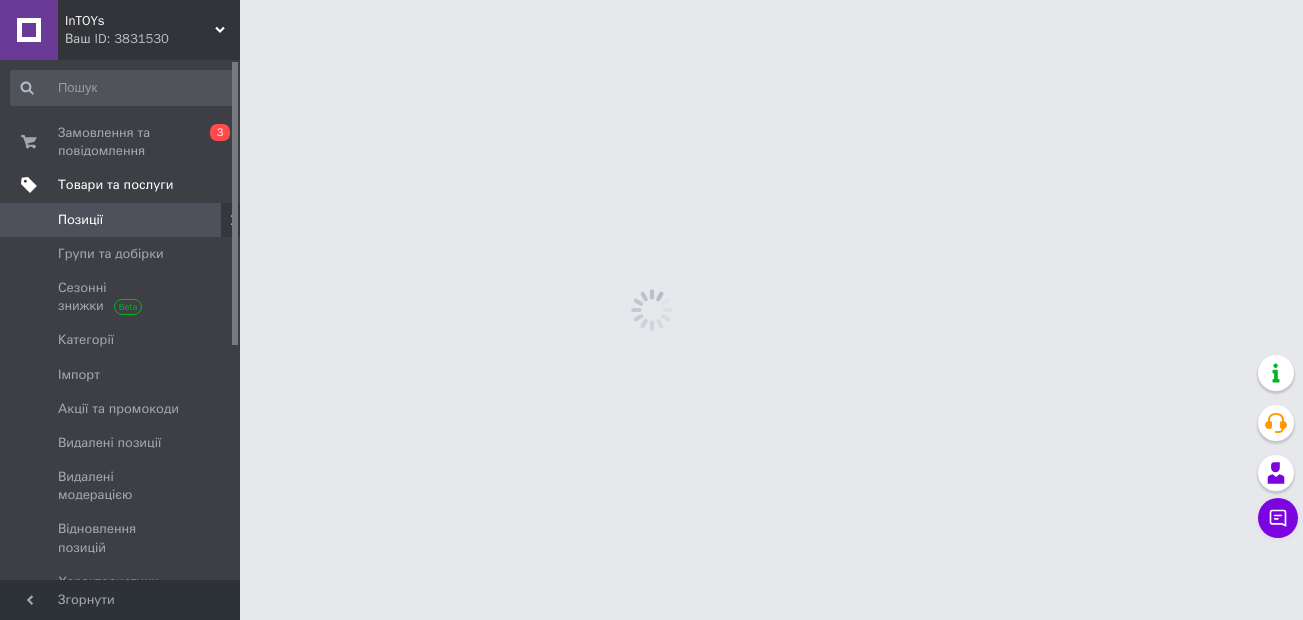 scroll, scrollTop: 0, scrollLeft: 0, axis: both 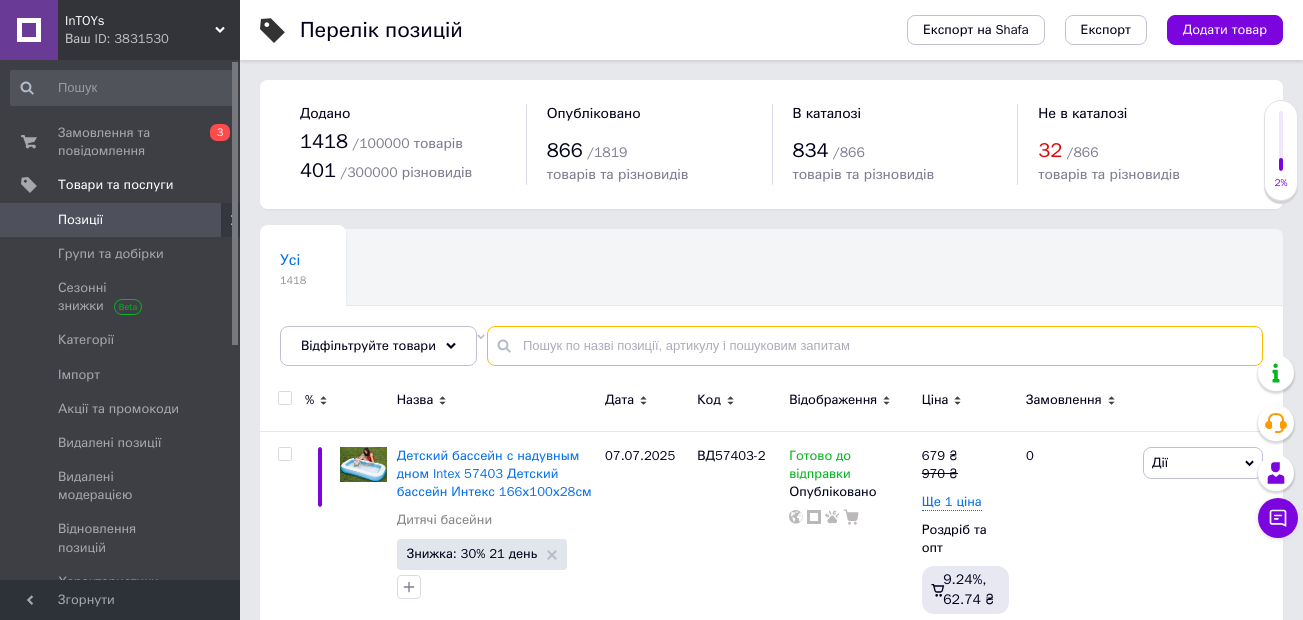 click at bounding box center (875, 346) 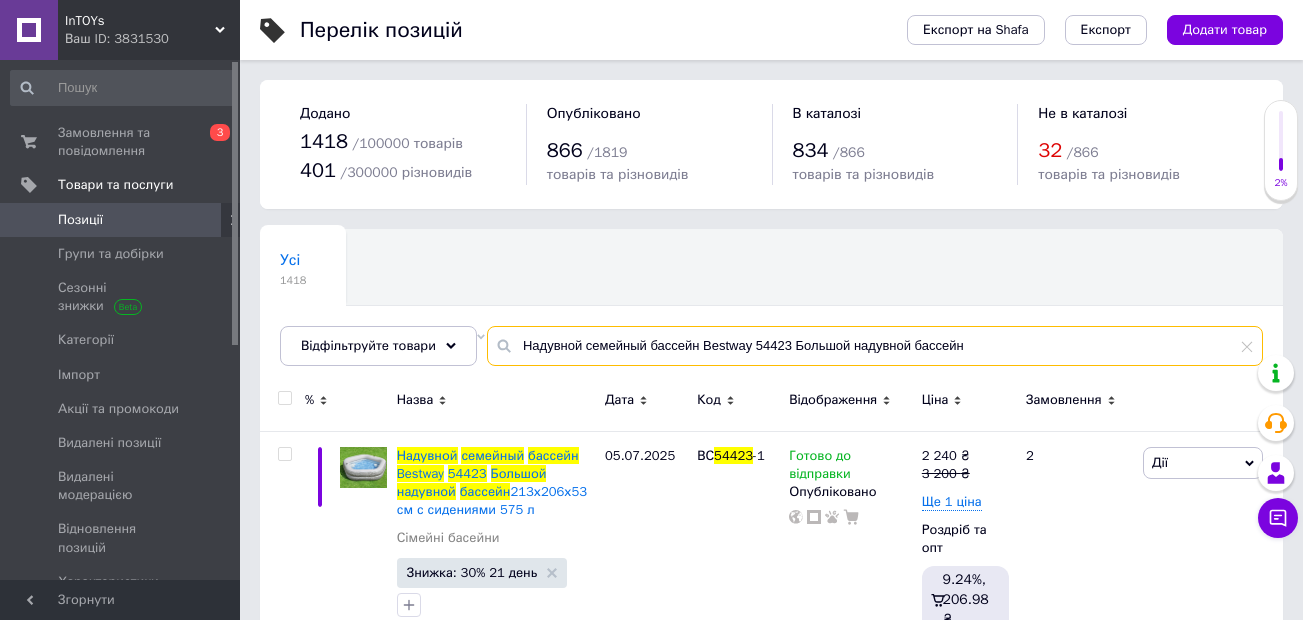 scroll, scrollTop: 42, scrollLeft: 0, axis: vertical 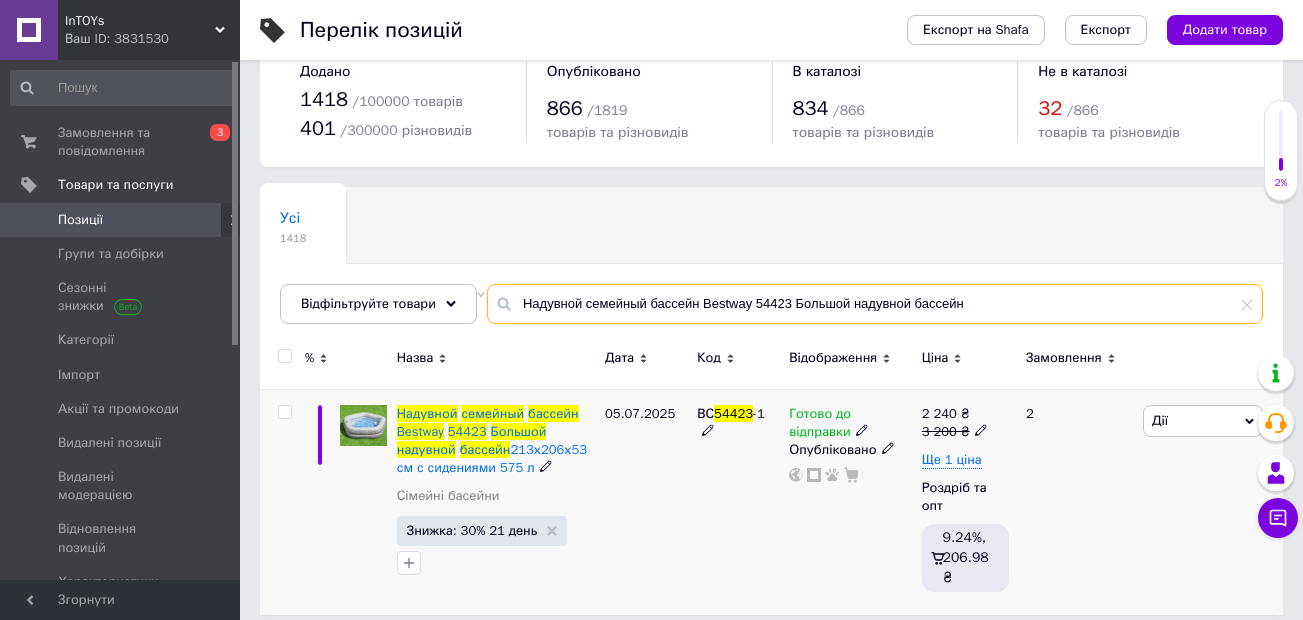 type on "Надувной семейный бассейн Bestway 54423 Большой надувной бассейн" 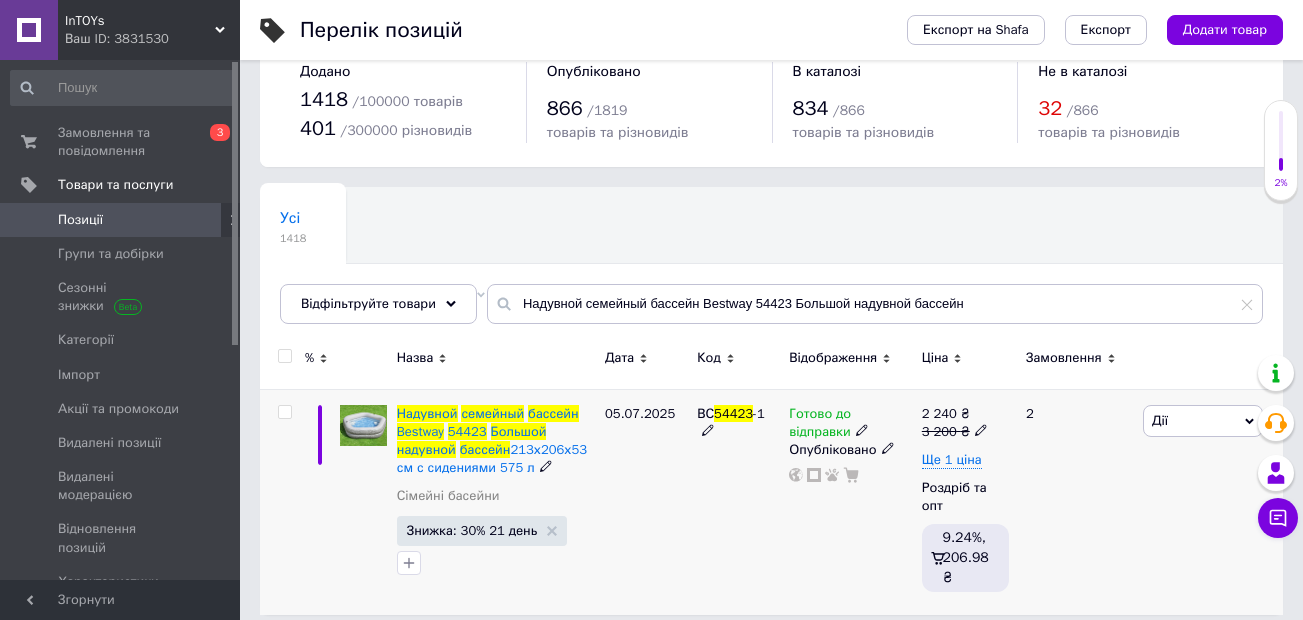 click 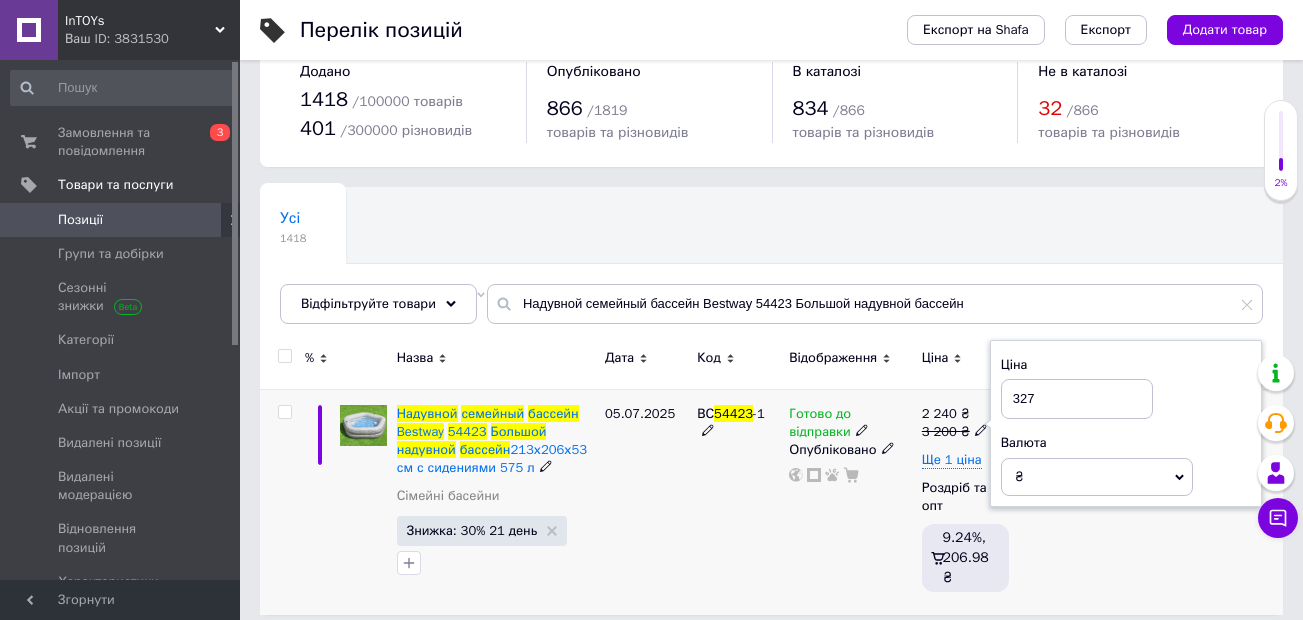 type on "3270" 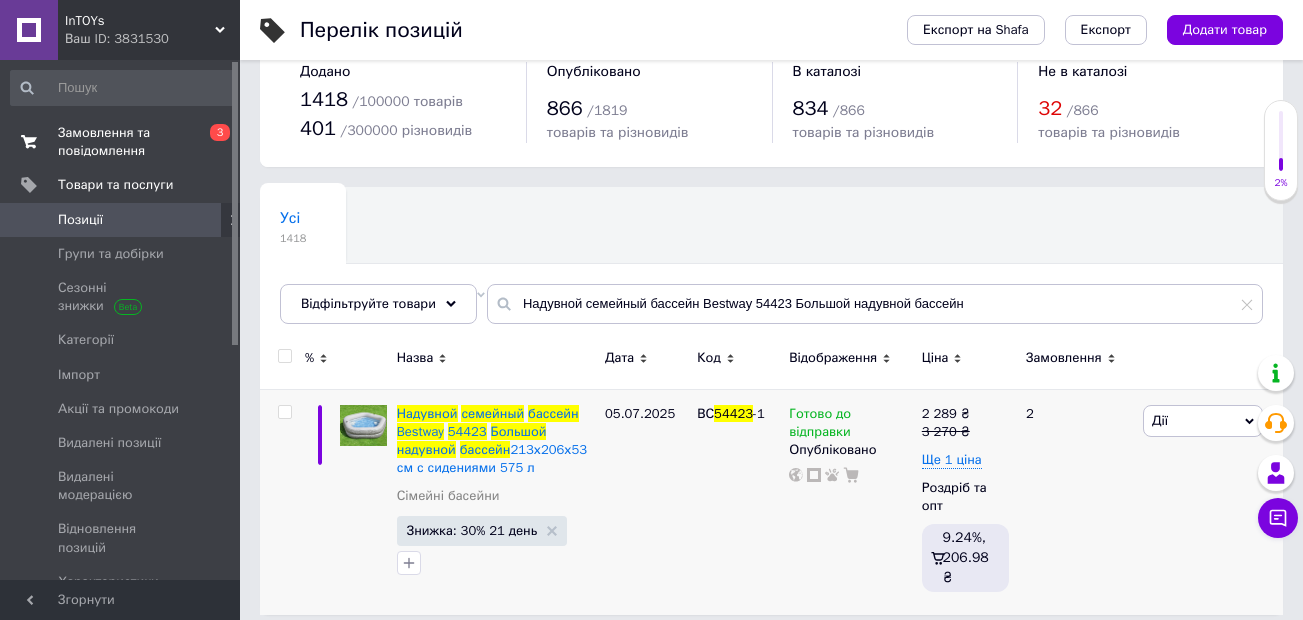 click on "Замовлення та повідомлення" at bounding box center (121, 142) 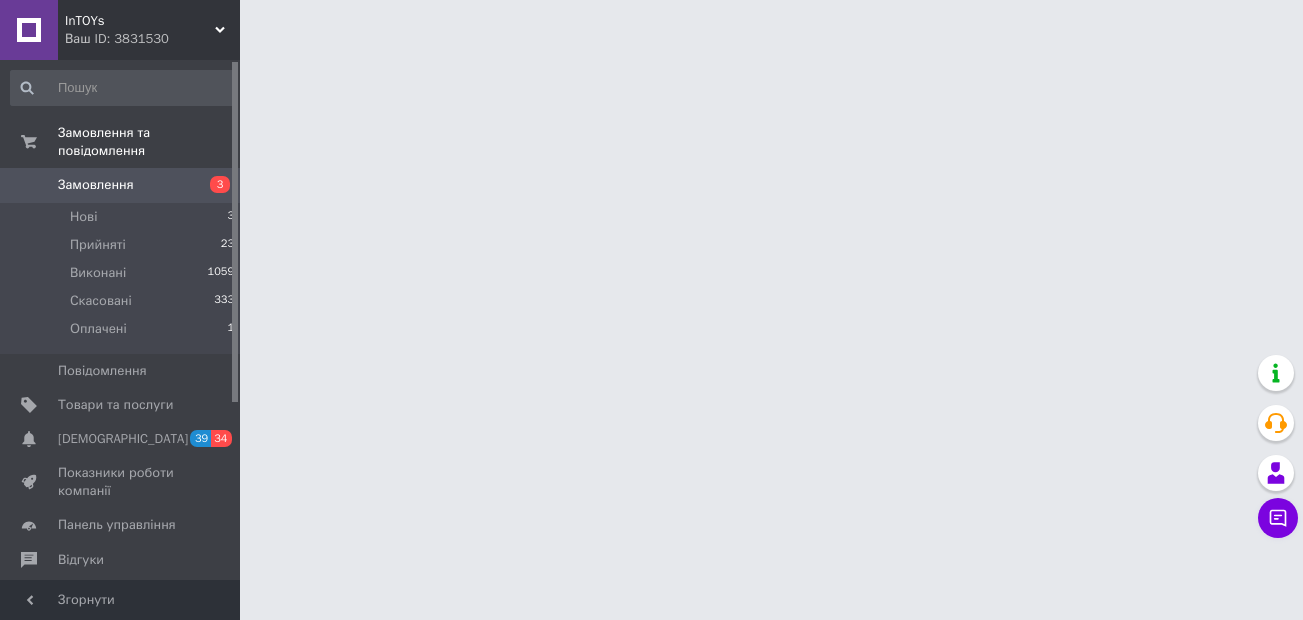 scroll, scrollTop: 0, scrollLeft: 0, axis: both 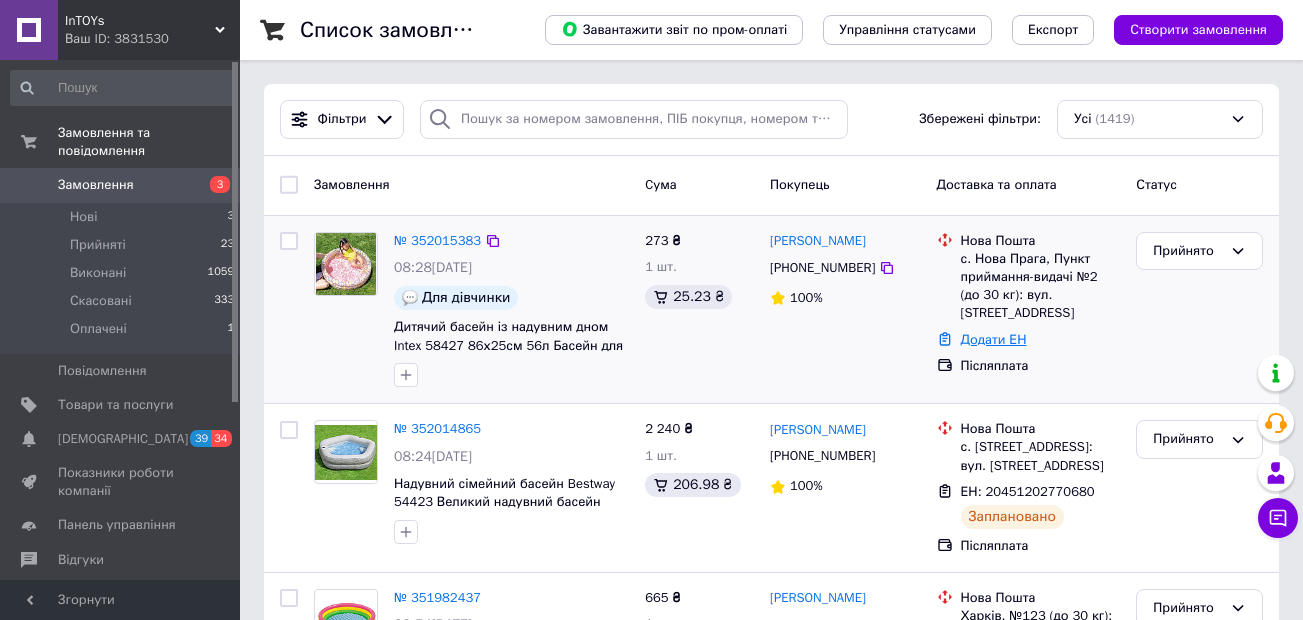 click on "Додати ЕН" at bounding box center [994, 339] 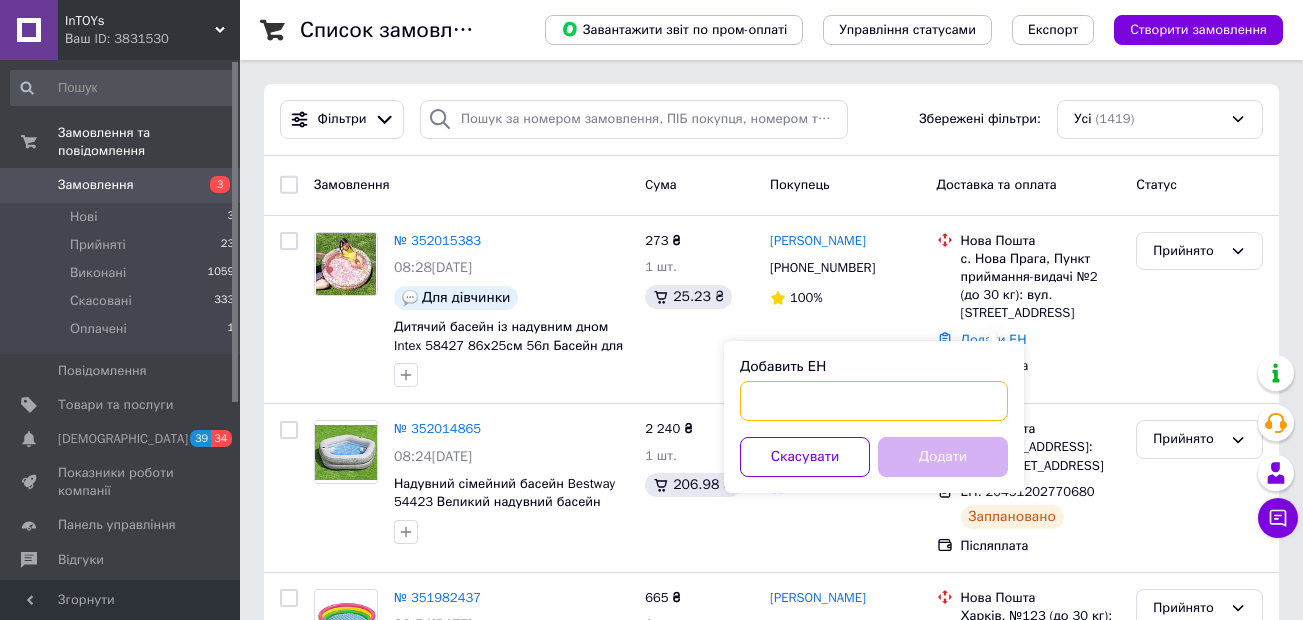 click on "Добавить ЕН" at bounding box center [874, 401] 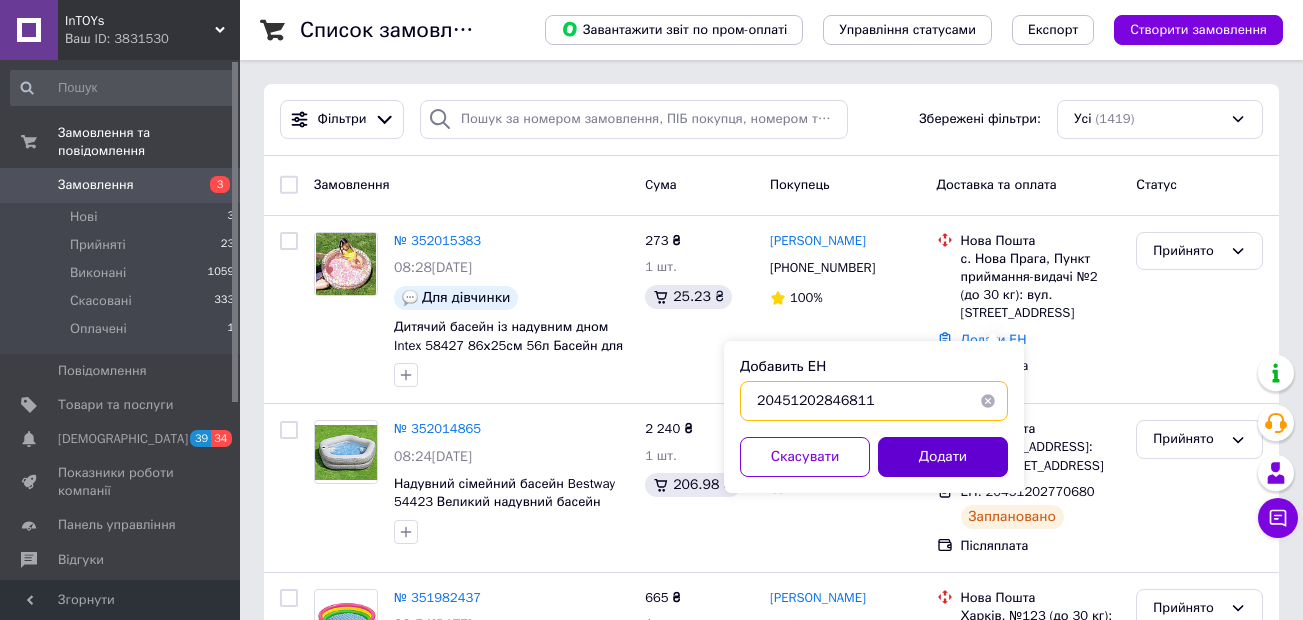 type on "20451202846811" 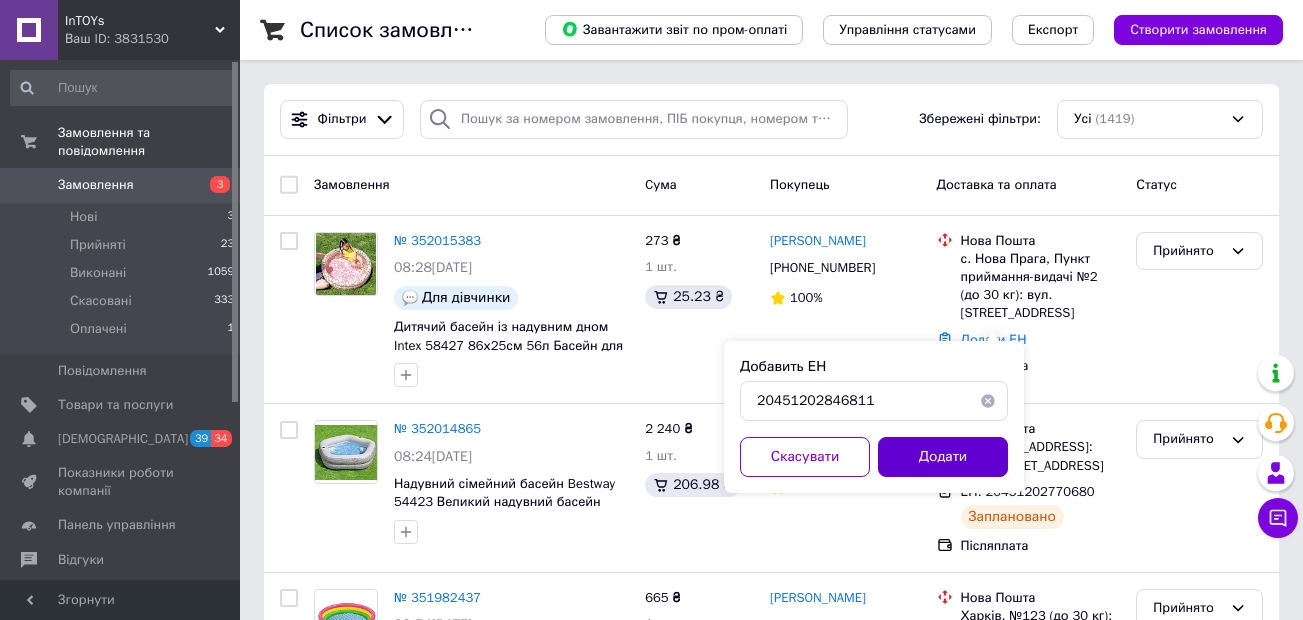 click on "Додати" at bounding box center [943, 457] 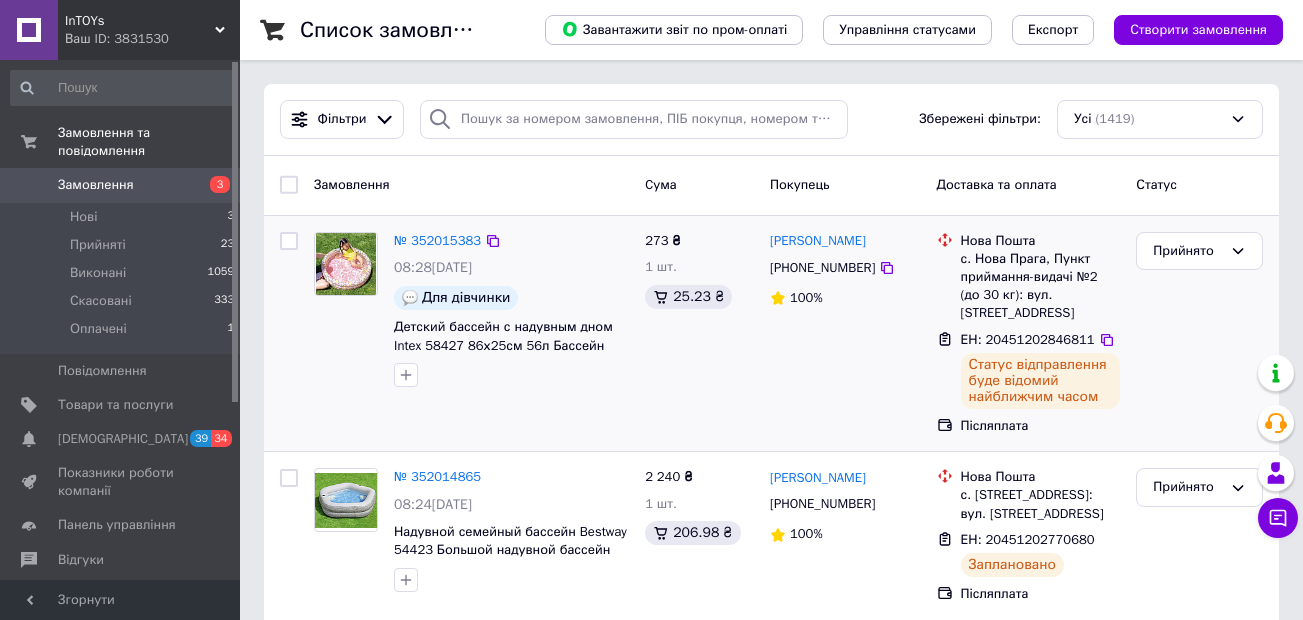 click at bounding box center (346, 264) 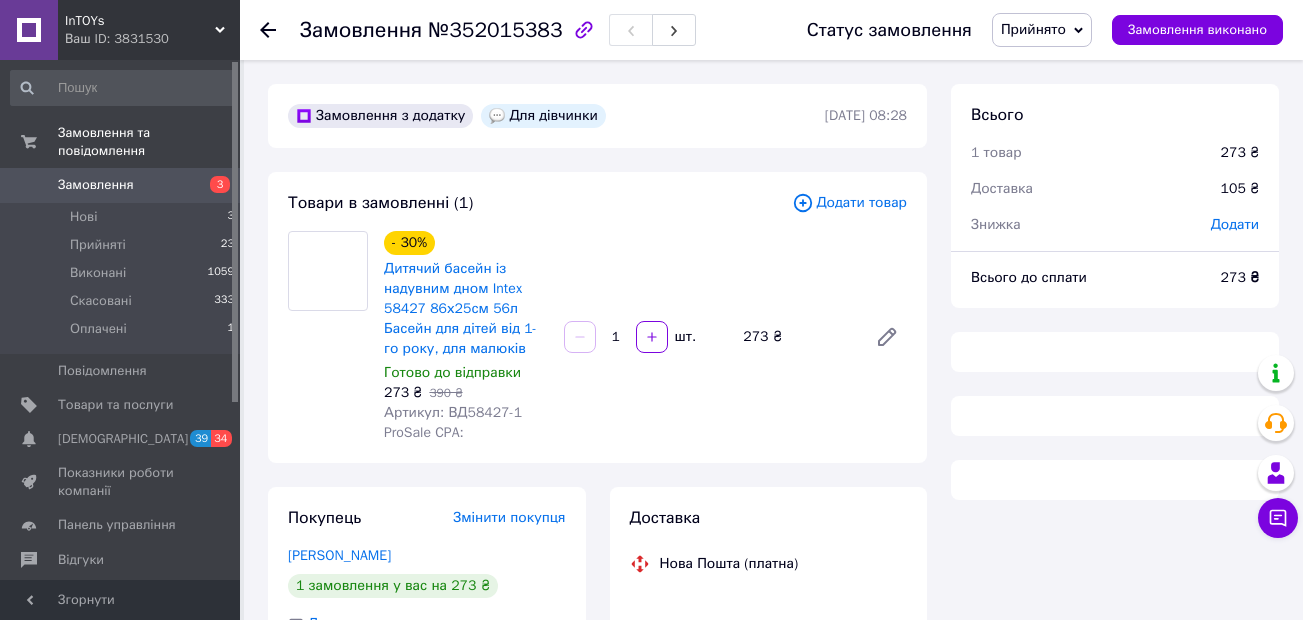 scroll, scrollTop: 93, scrollLeft: 0, axis: vertical 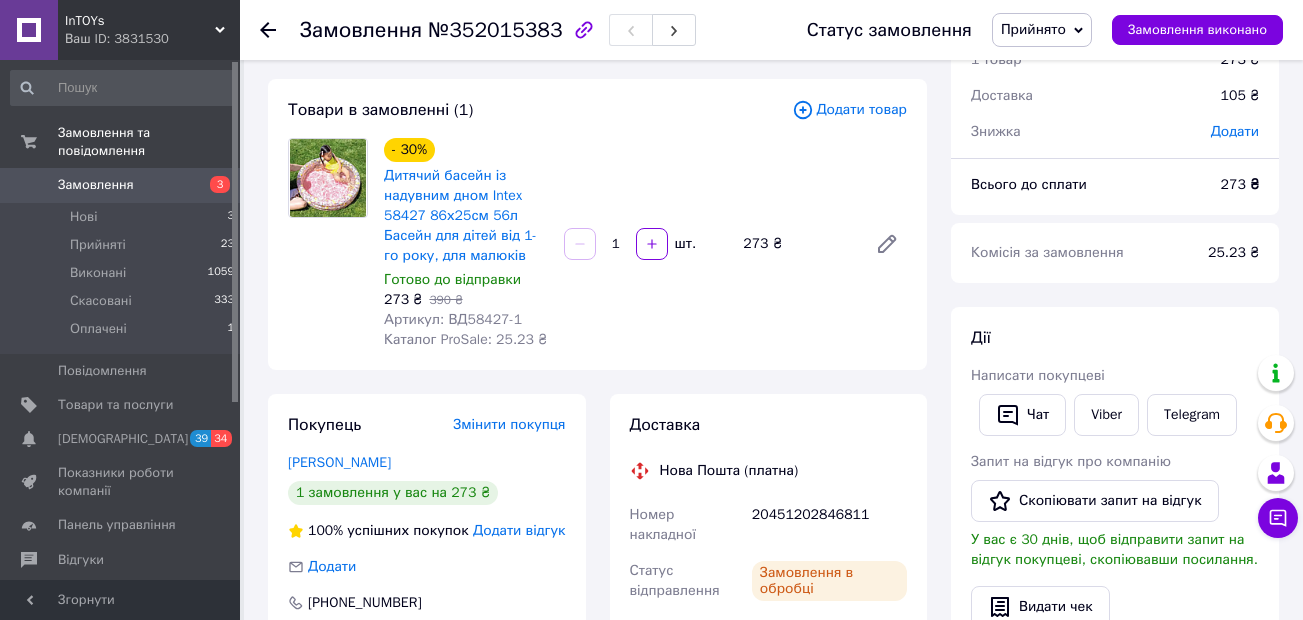 click at bounding box center (328, 178) 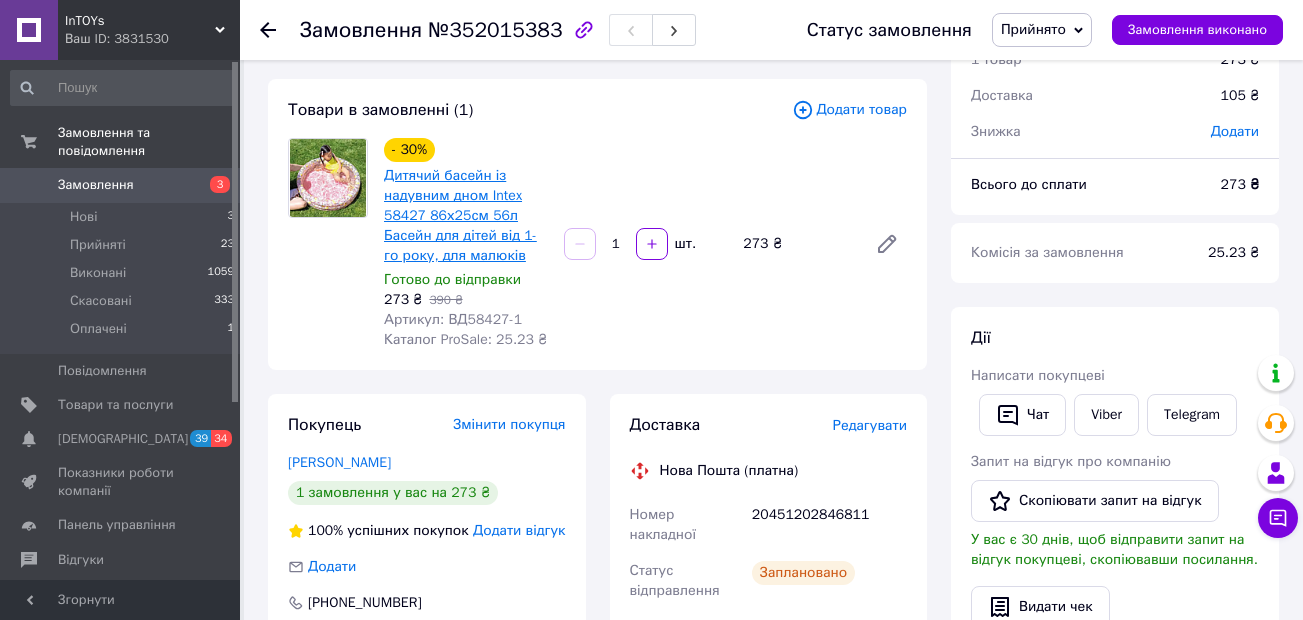 click on "Дитячий басейн із надувним дном Intex 58427 86х25см 56л Басейн для дітей від 1-го року, для малюків" at bounding box center [460, 215] 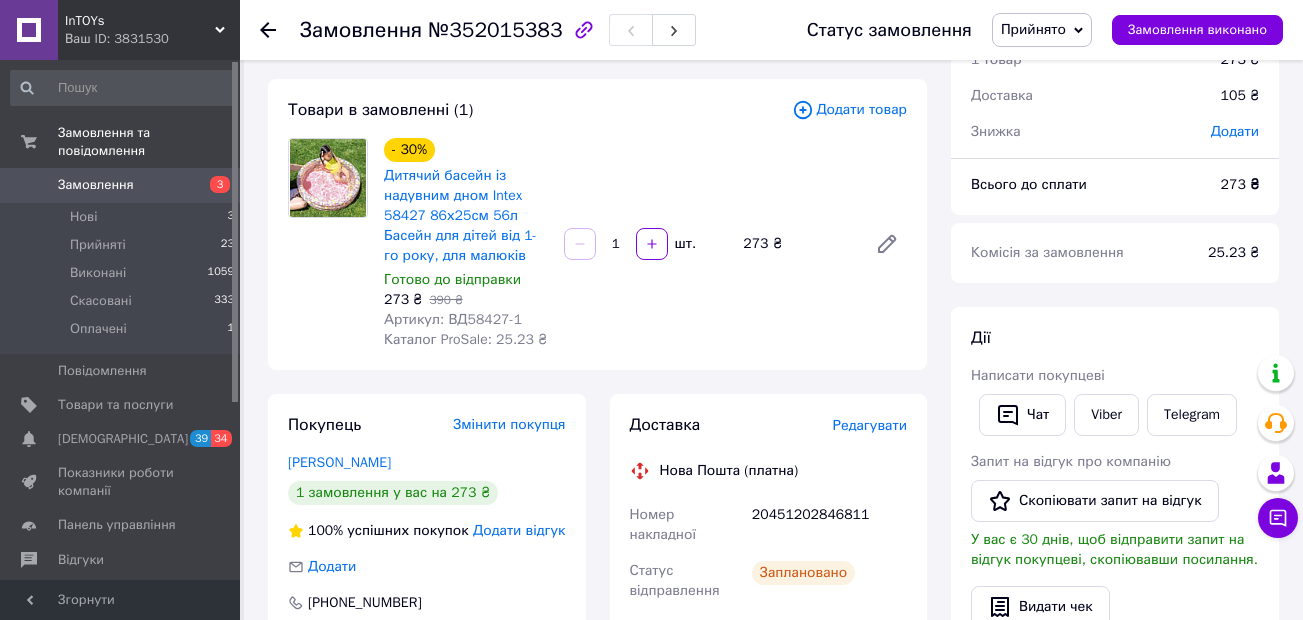 click on "Замовлення" at bounding box center (121, 185) 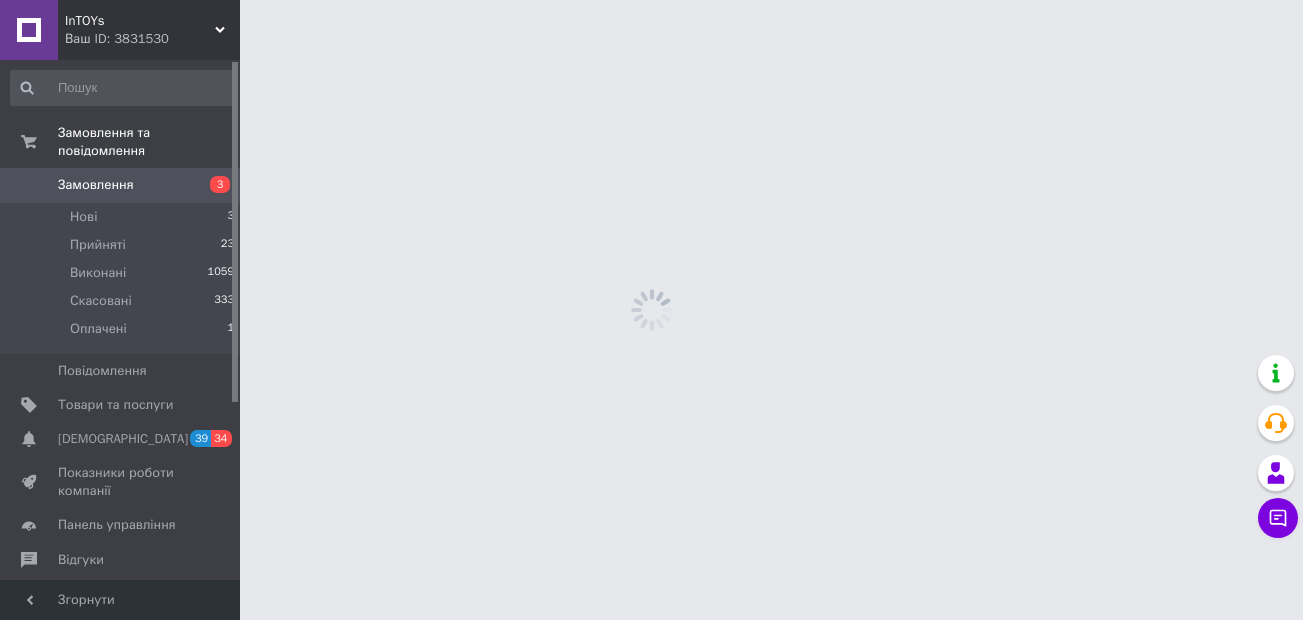 scroll, scrollTop: 0, scrollLeft: 0, axis: both 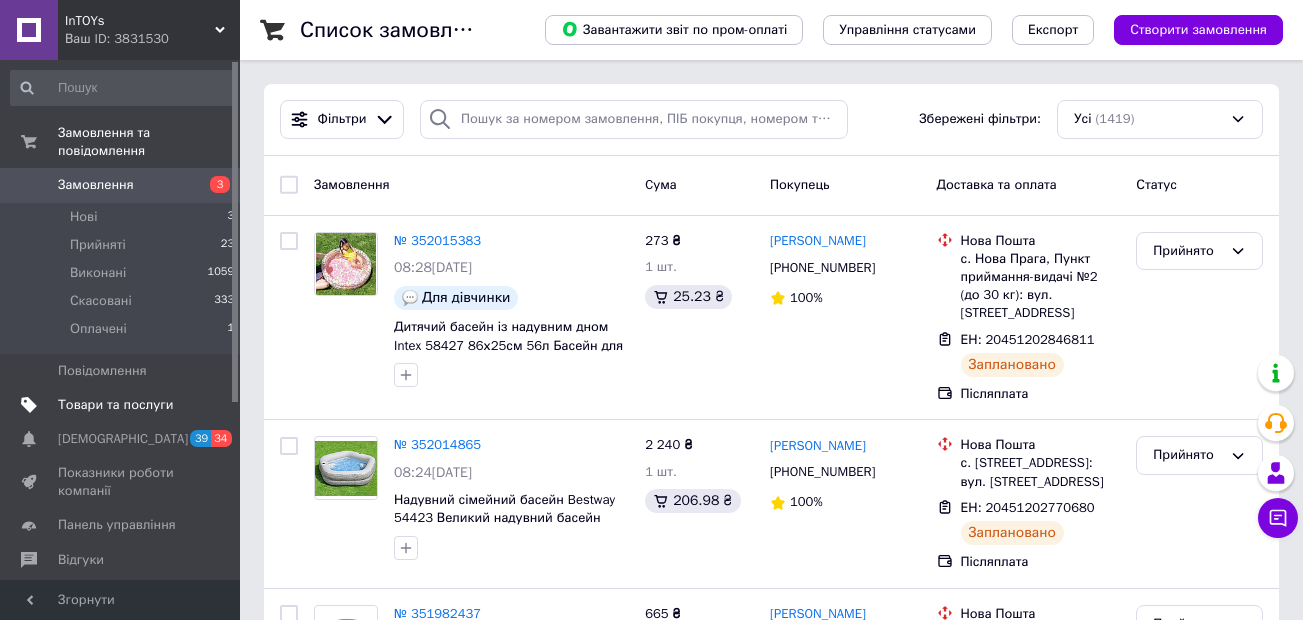 click on "Товари та послуги" at bounding box center [115, 405] 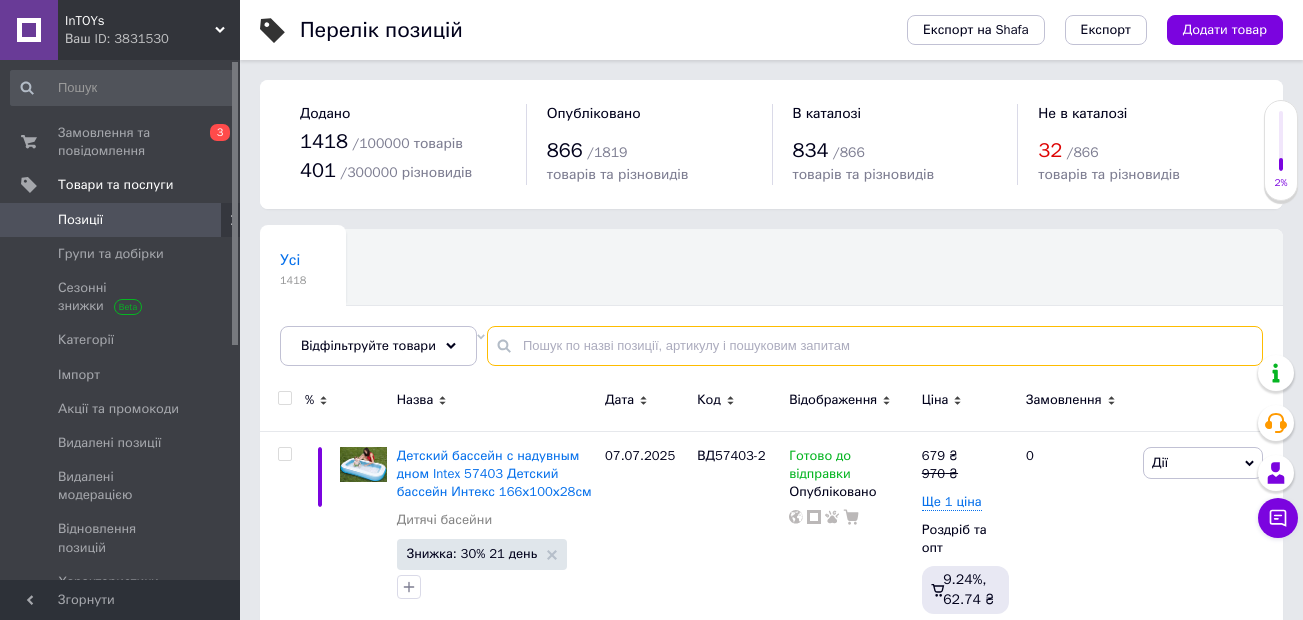 click at bounding box center (875, 346) 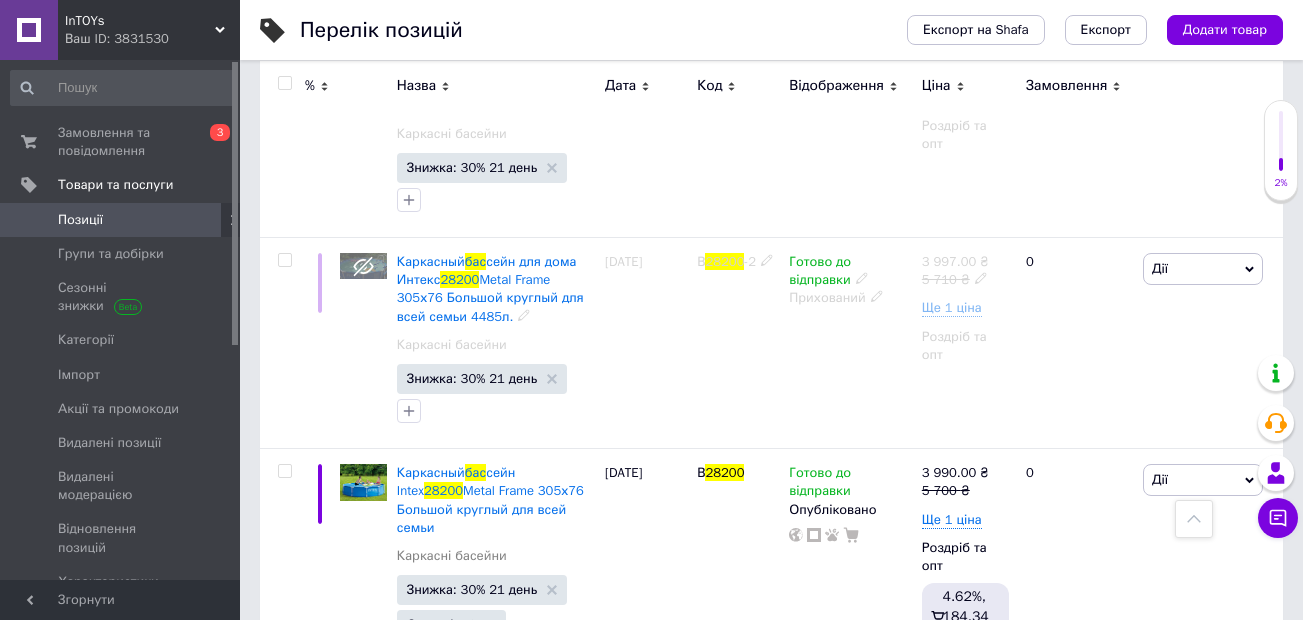 scroll, scrollTop: 727, scrollLeft: 0, axis: vertical 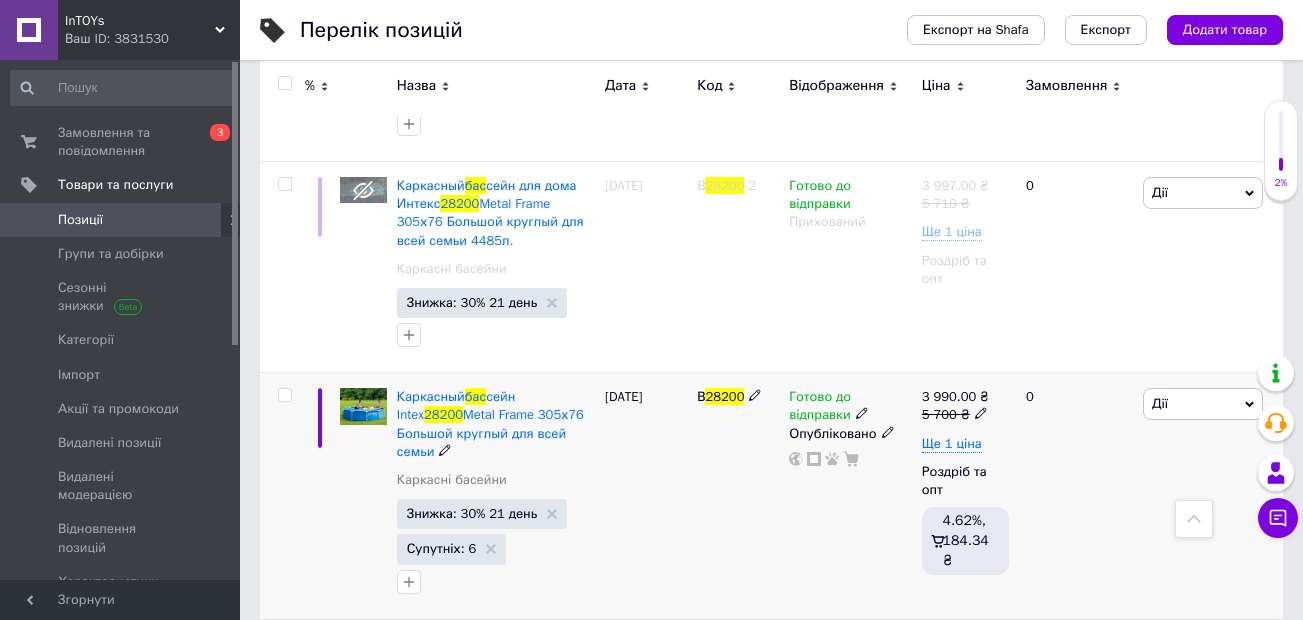 type on "28200 бас" 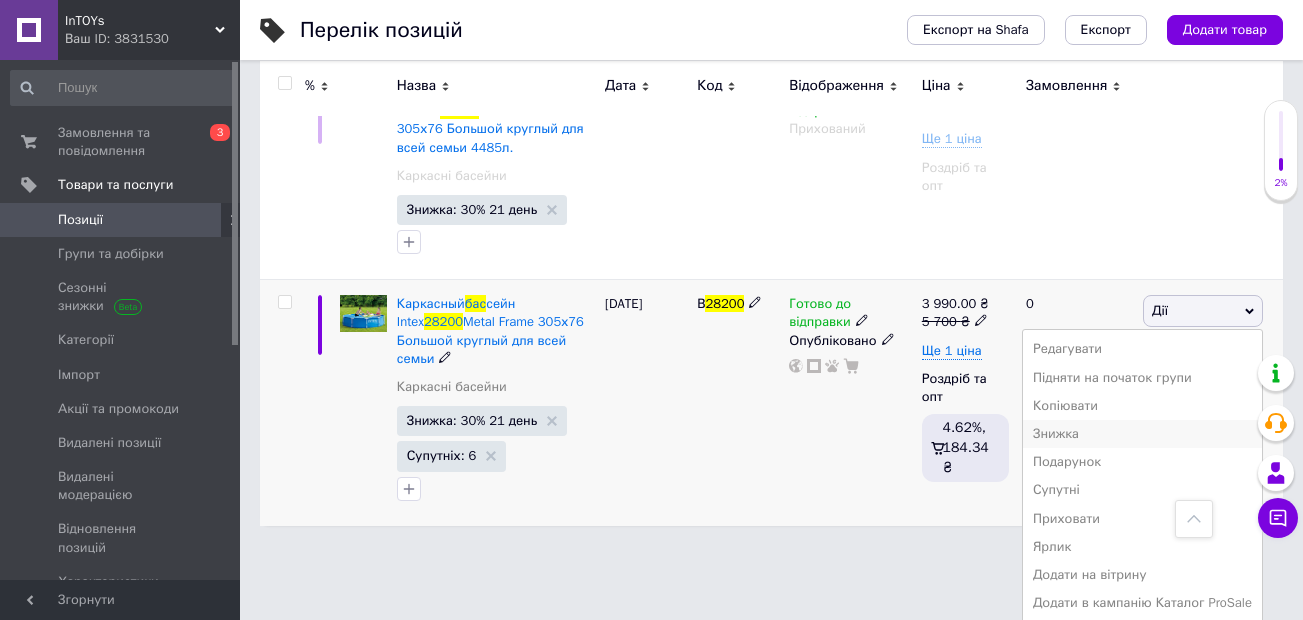 click on "Приховати" at bounding box center (1142, 519) 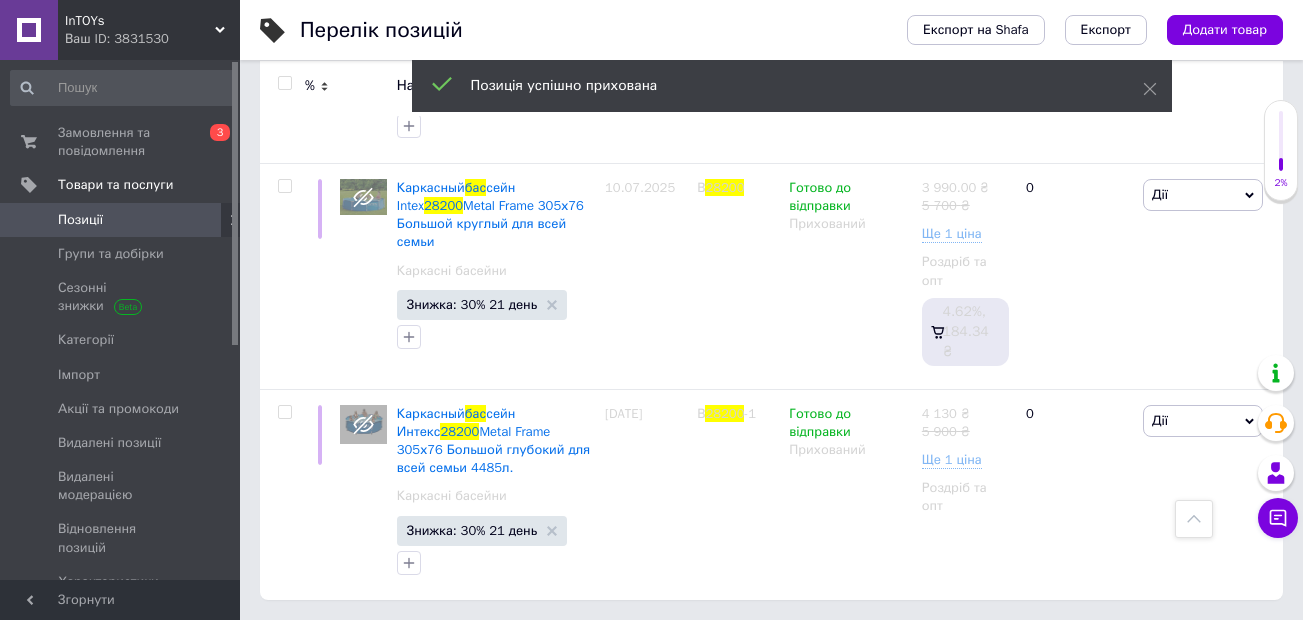 scroll, scrollTop: 446, scrollLeft: 0, axis: vertical 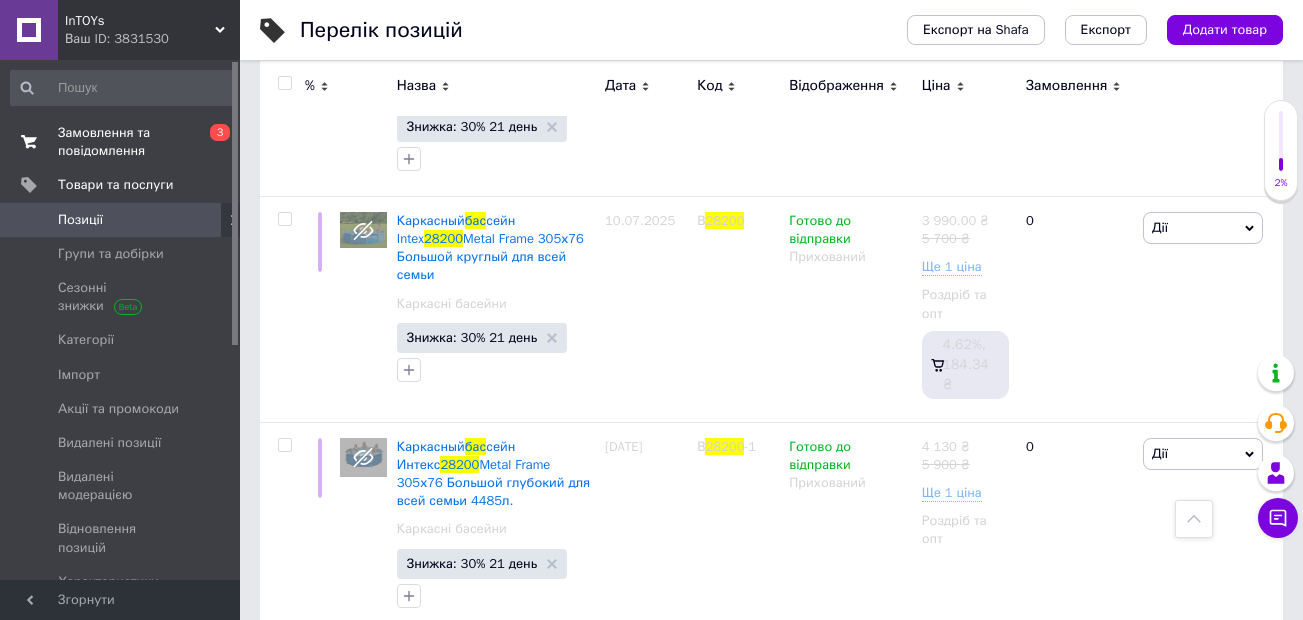 click on "Замовлення та повідомлення" at bounding box center [121, 142] 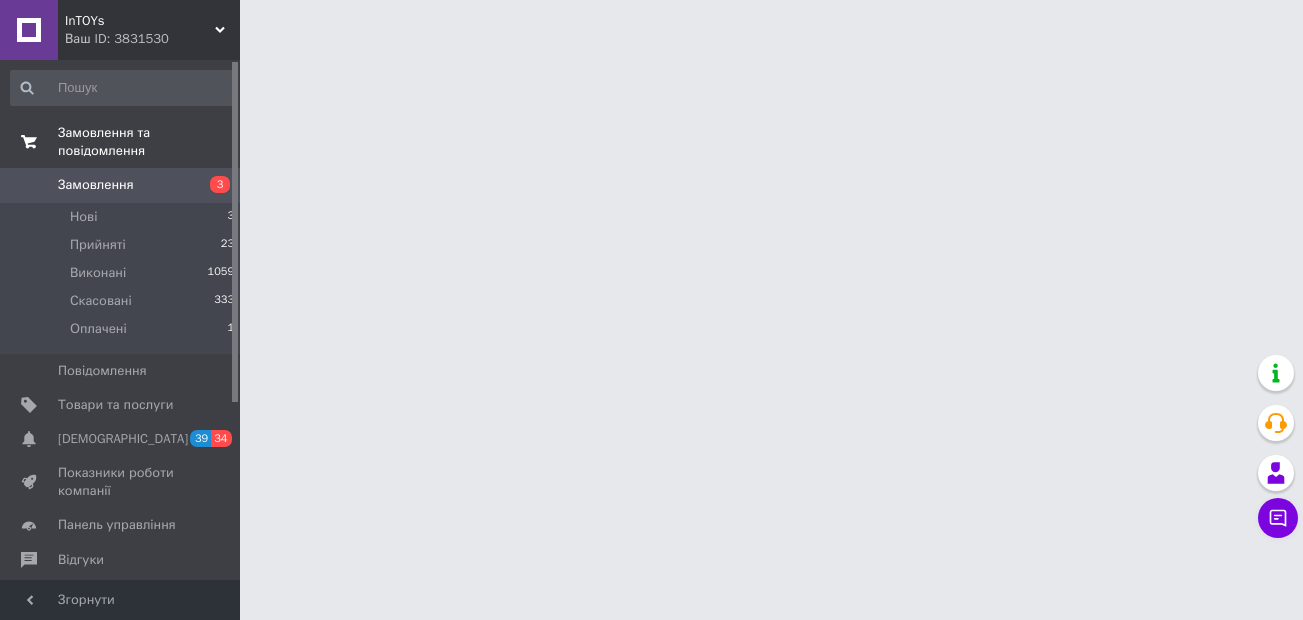 scroll, scrollTop: 0, scrollLeft: 0, axis: both 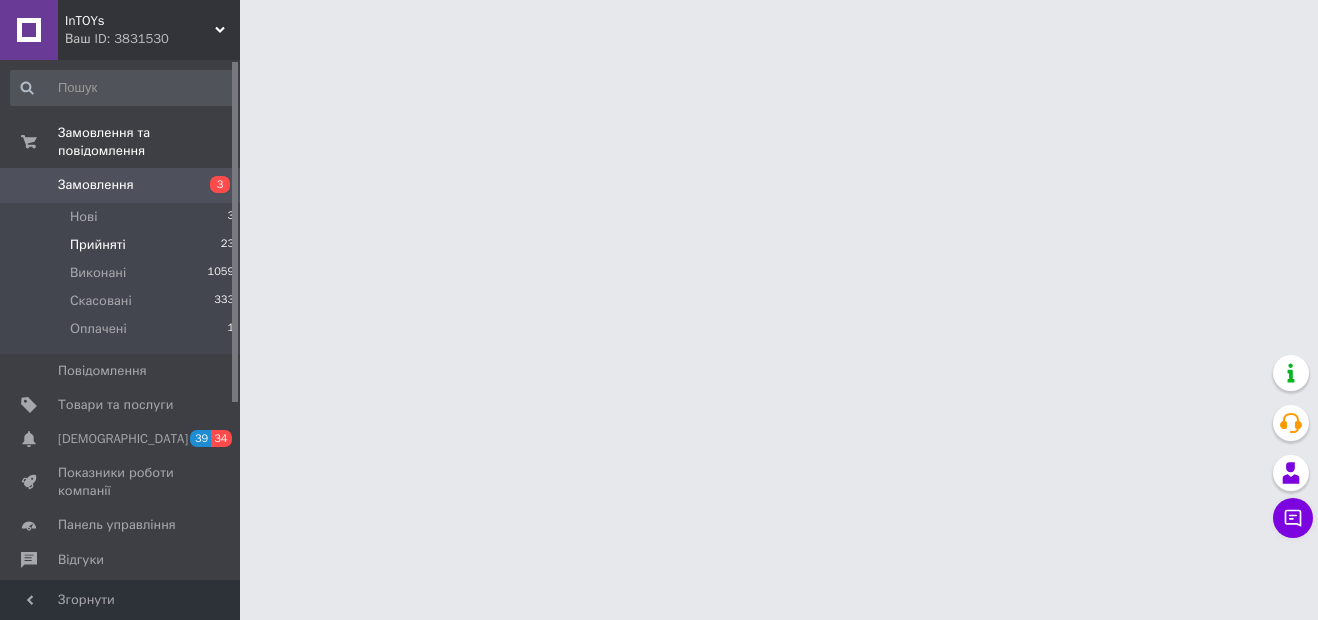 click on "Прийняті 23" at bounding box center [123, 245] 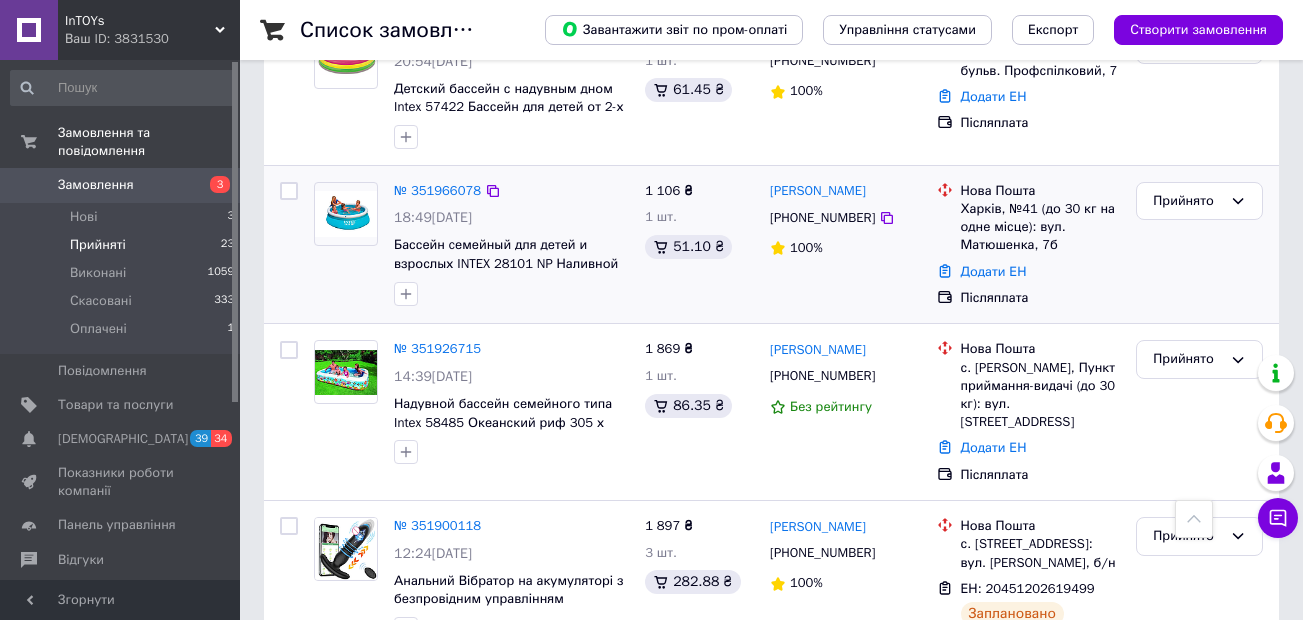 scroll, scrollTop: 744, scrollLeft: 0, axis: vertical 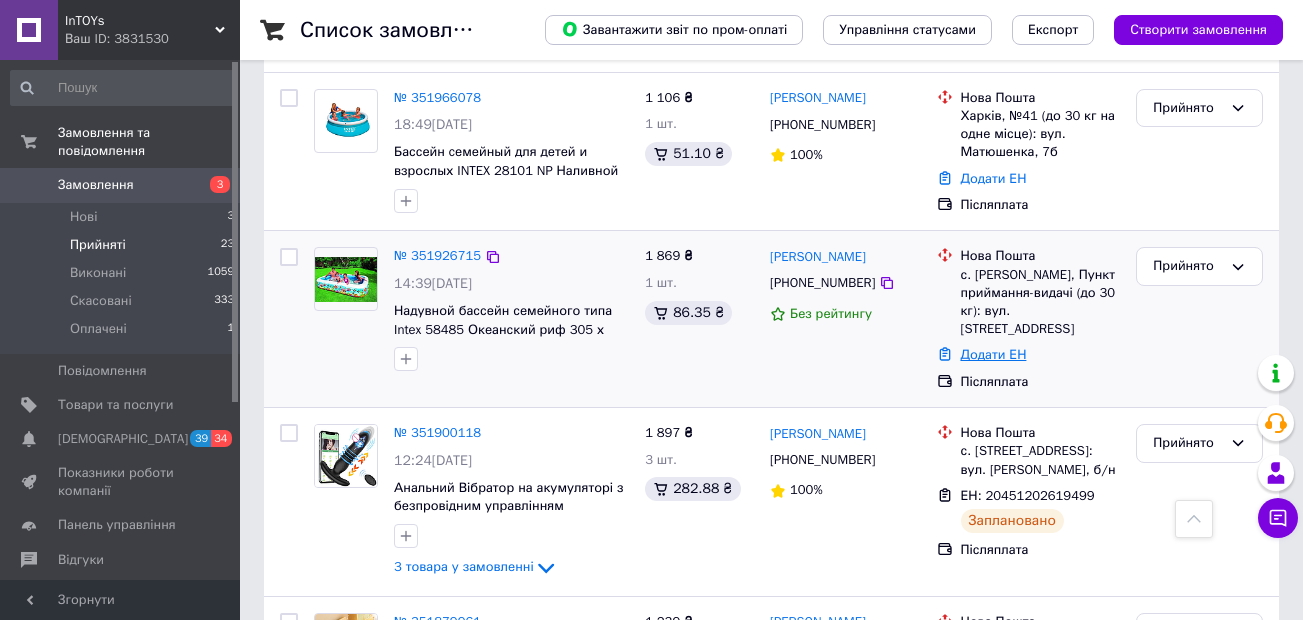 click on "Додати ЕН" at bounding box center (994, 354) 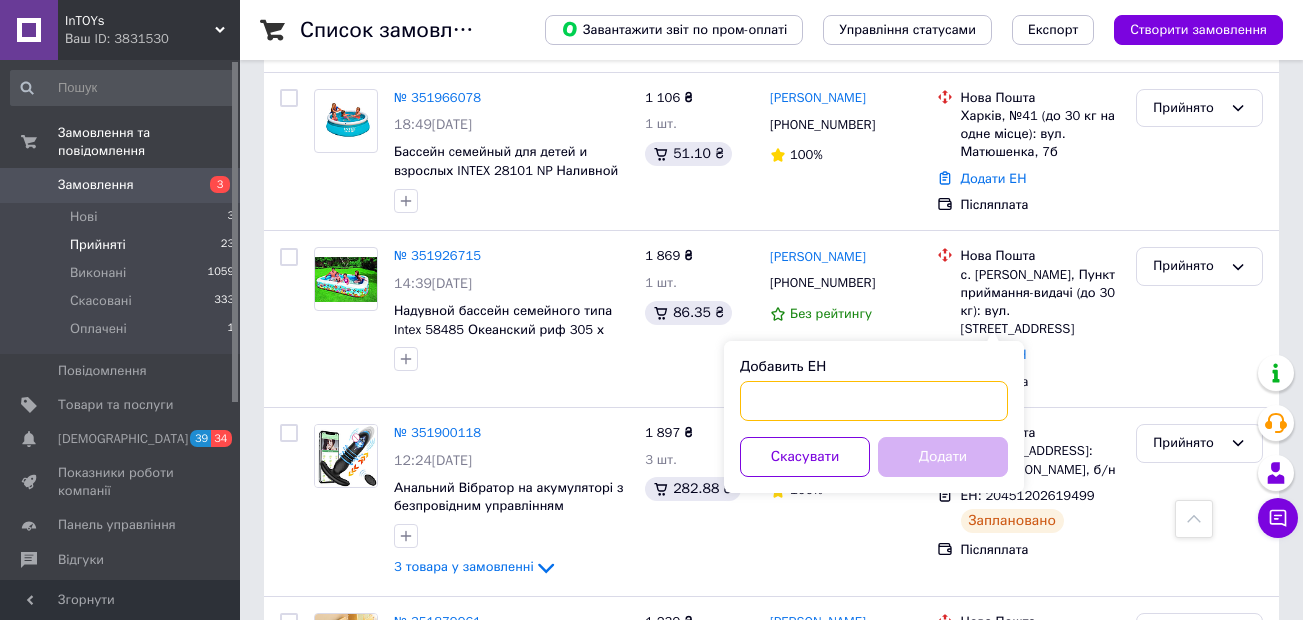 click on "Добавить ЕН" at bounding box center [874, 401] 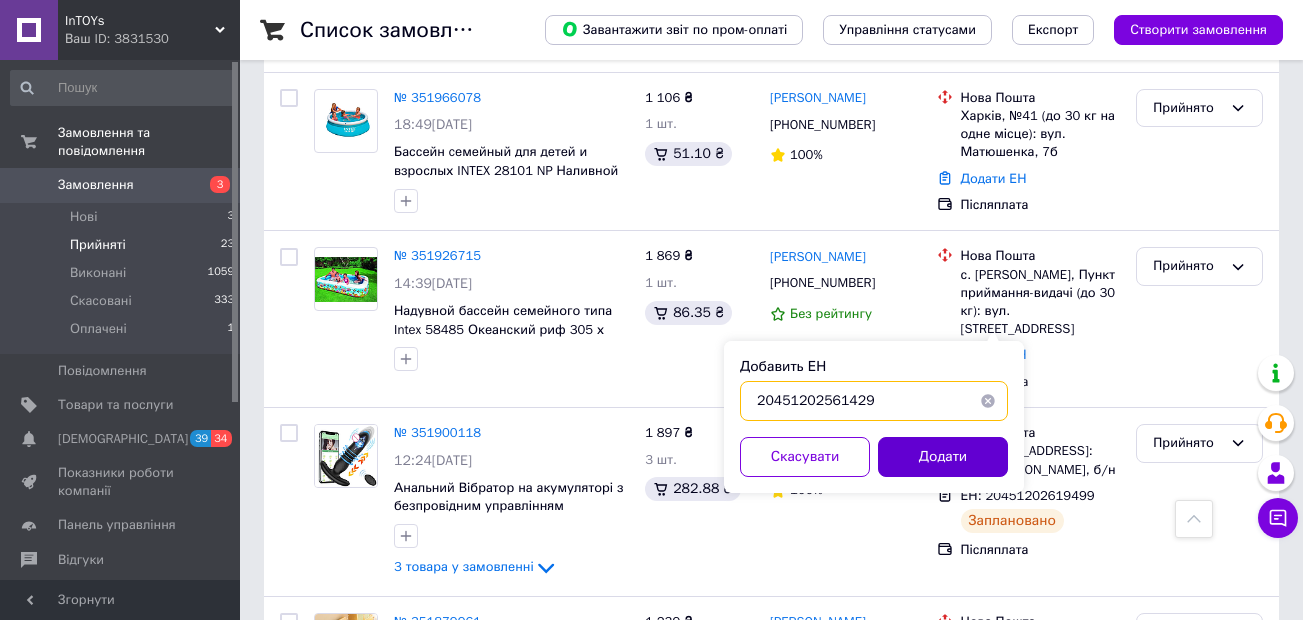 type on "20451202561429" 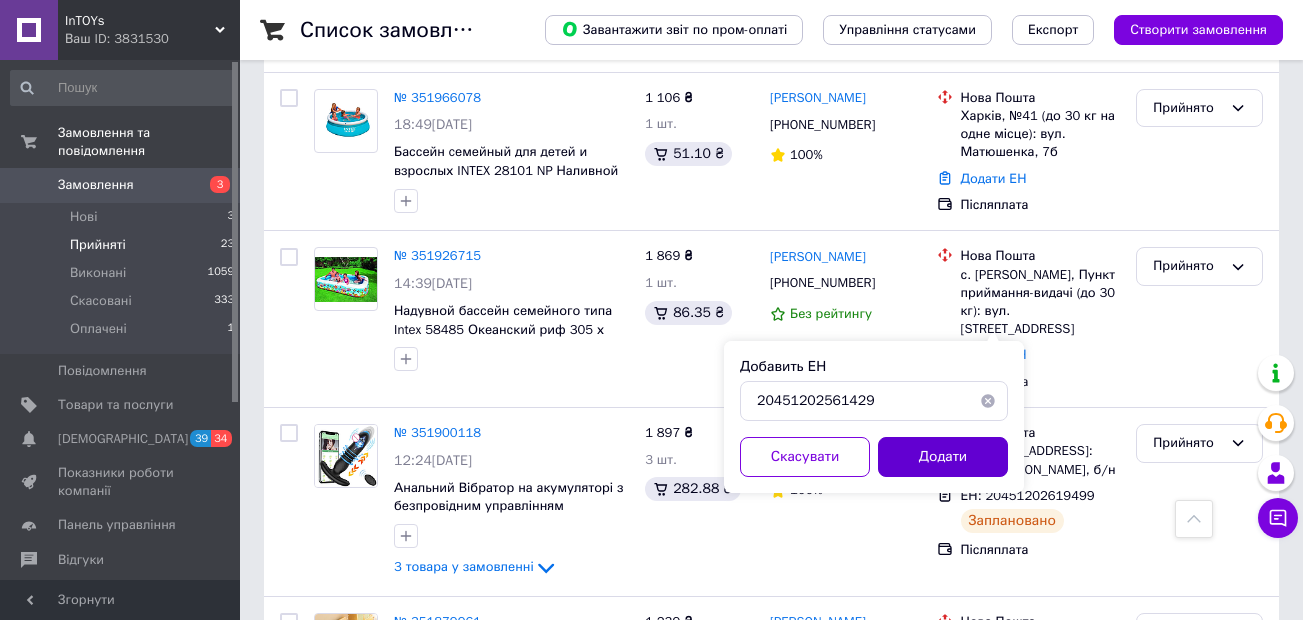 click on "Додати" at bounding box center (943, 457) 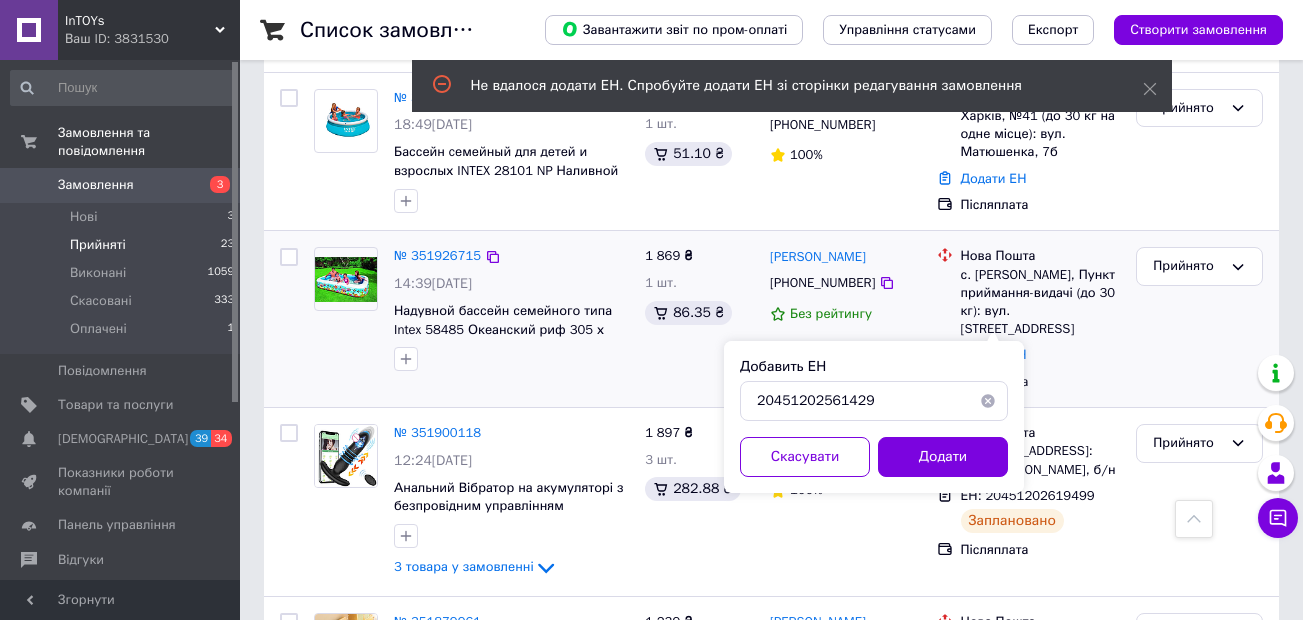 click on "Додати ЕН" at bounding box center [1041, 355] 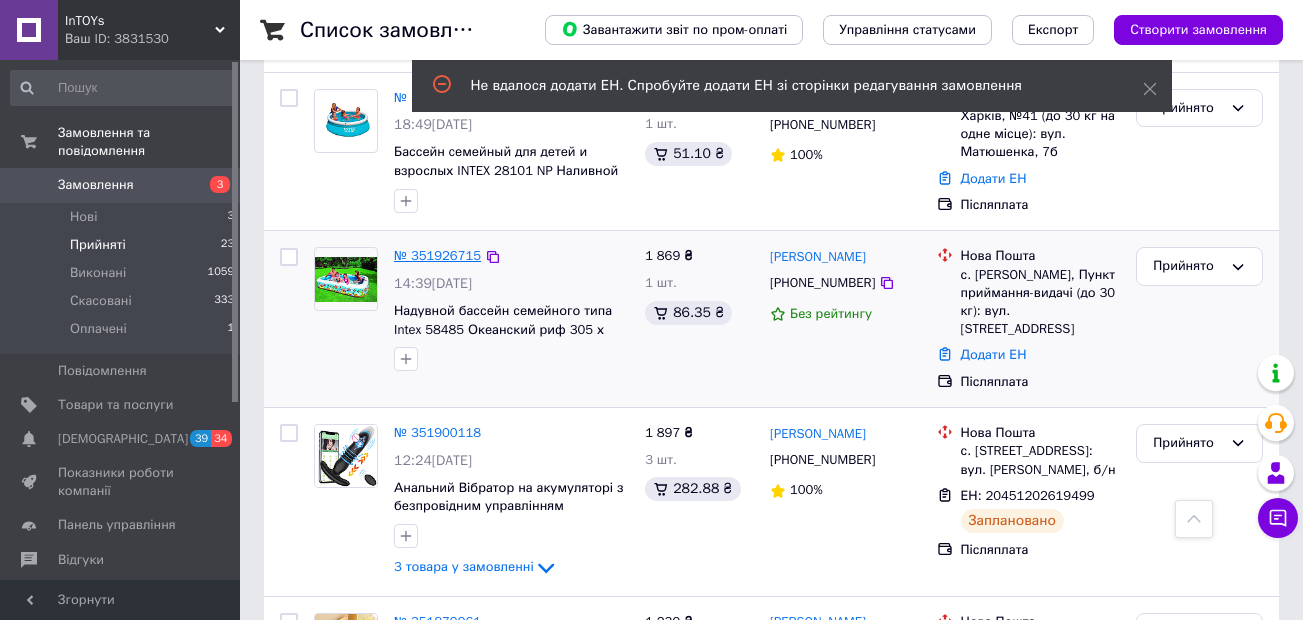 click on "№ 351926715" at bounding box center [437, 255] 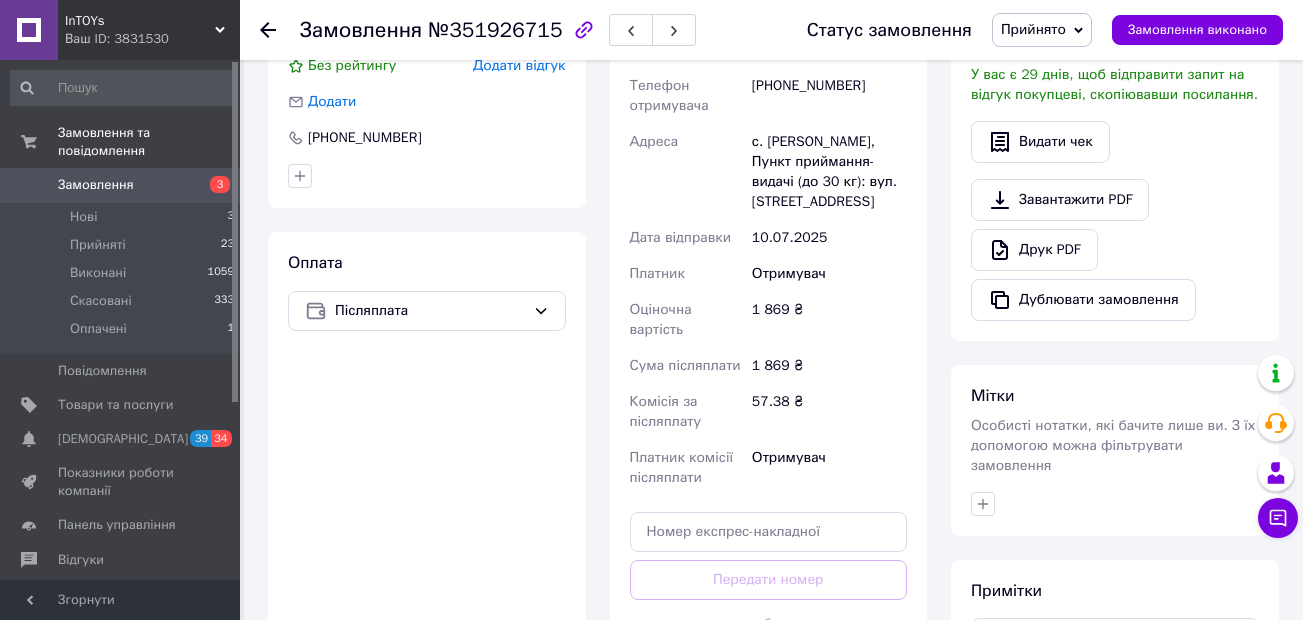 scroll, scrollTop: 465, scrollLeft: 0, axis: vertical 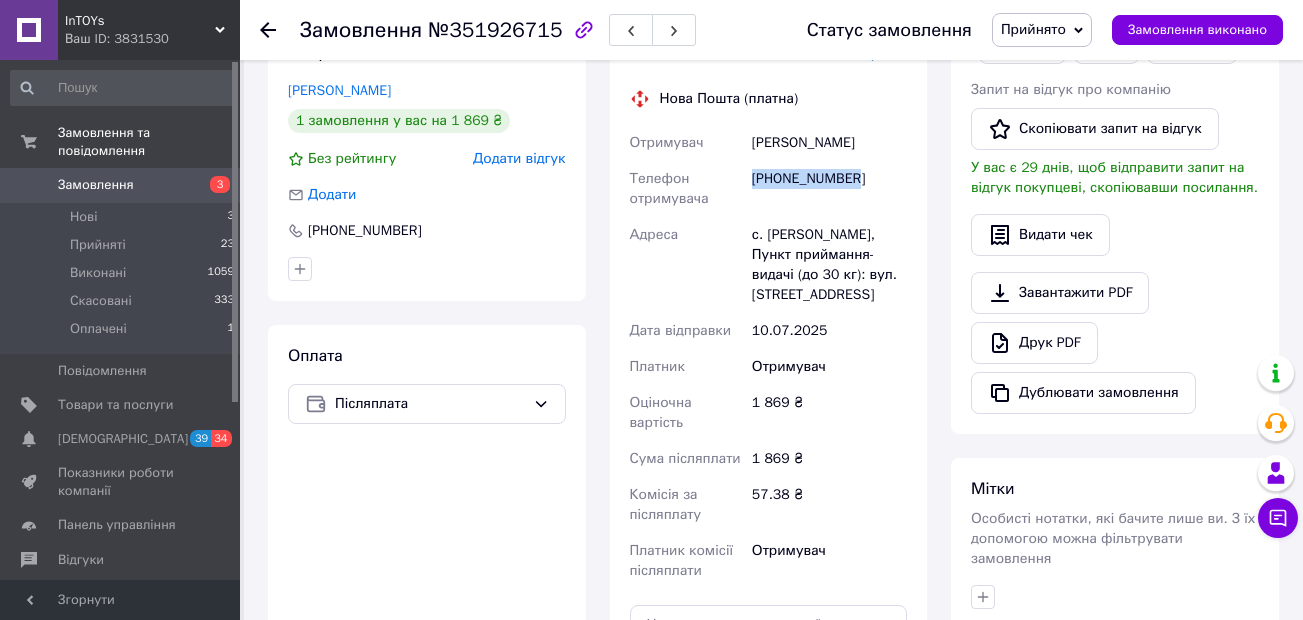 drag, startPoint x: 861, startPoint y: 180, endPoint x: 751, endPoint y: 186, distance: 110.16351 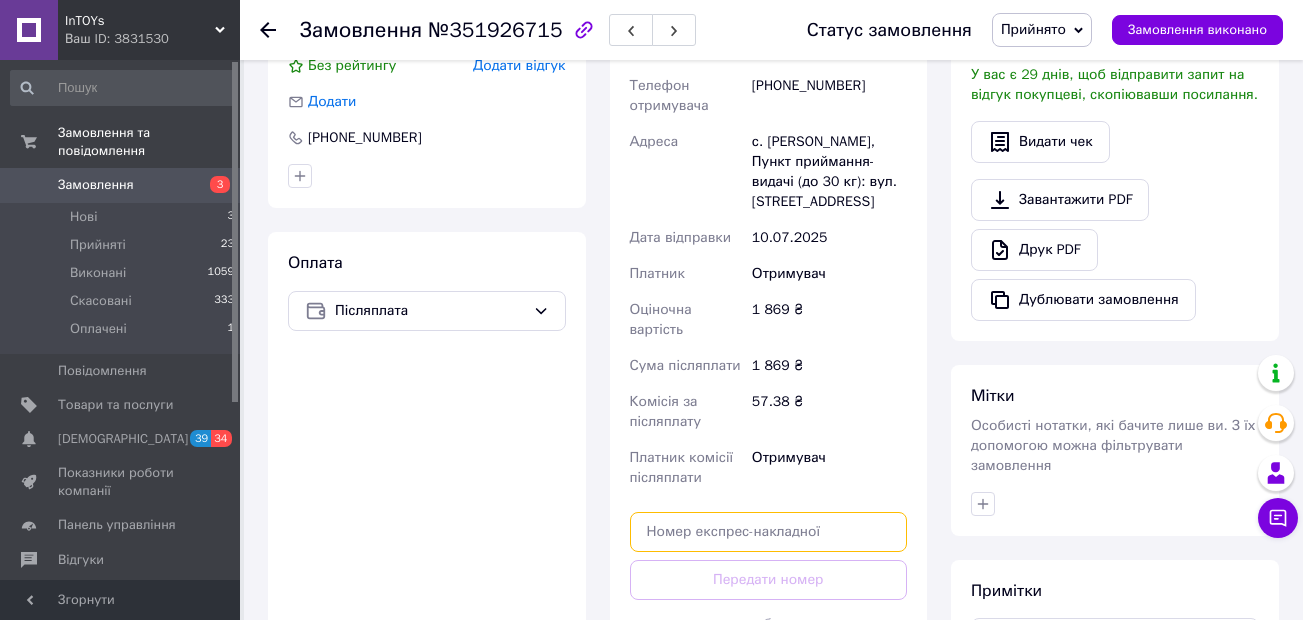 click at bounding box center [769, 532] 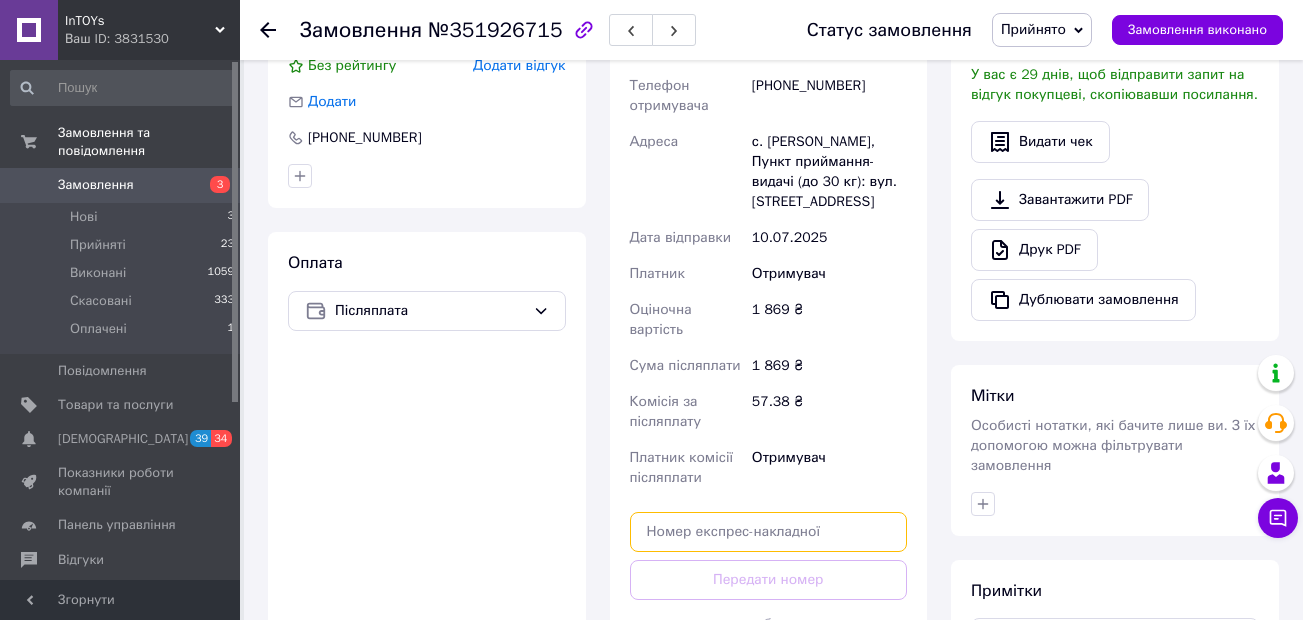 paste on "20451202629799" 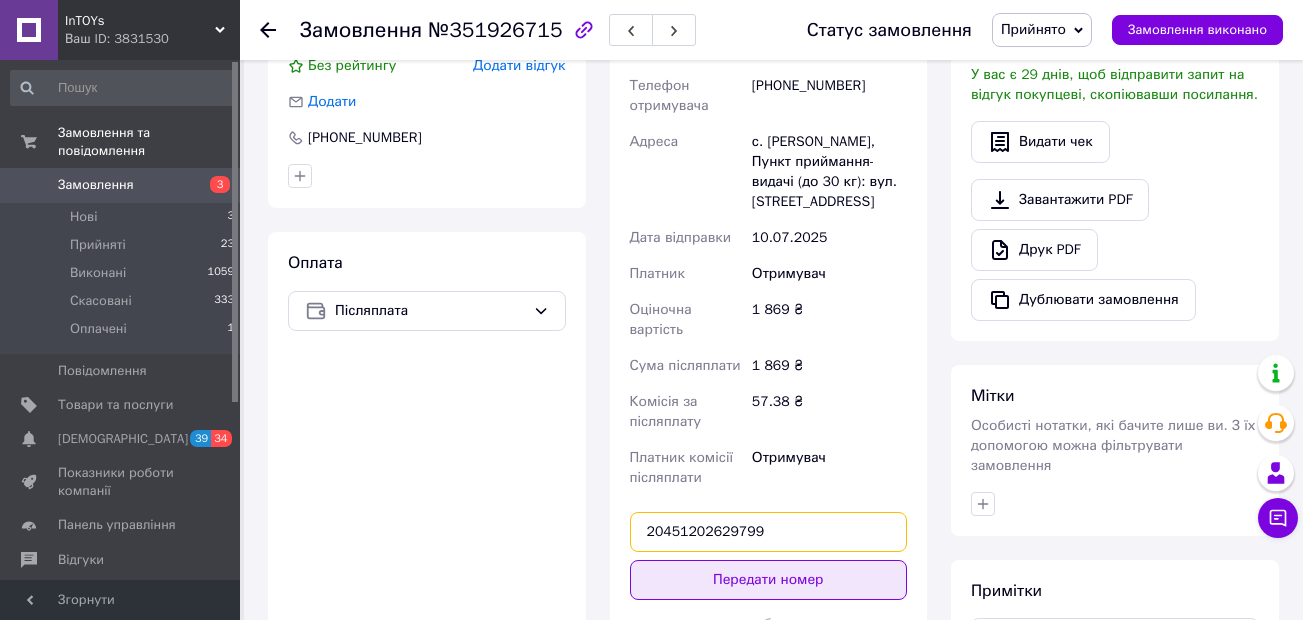 type on "20451202629799" 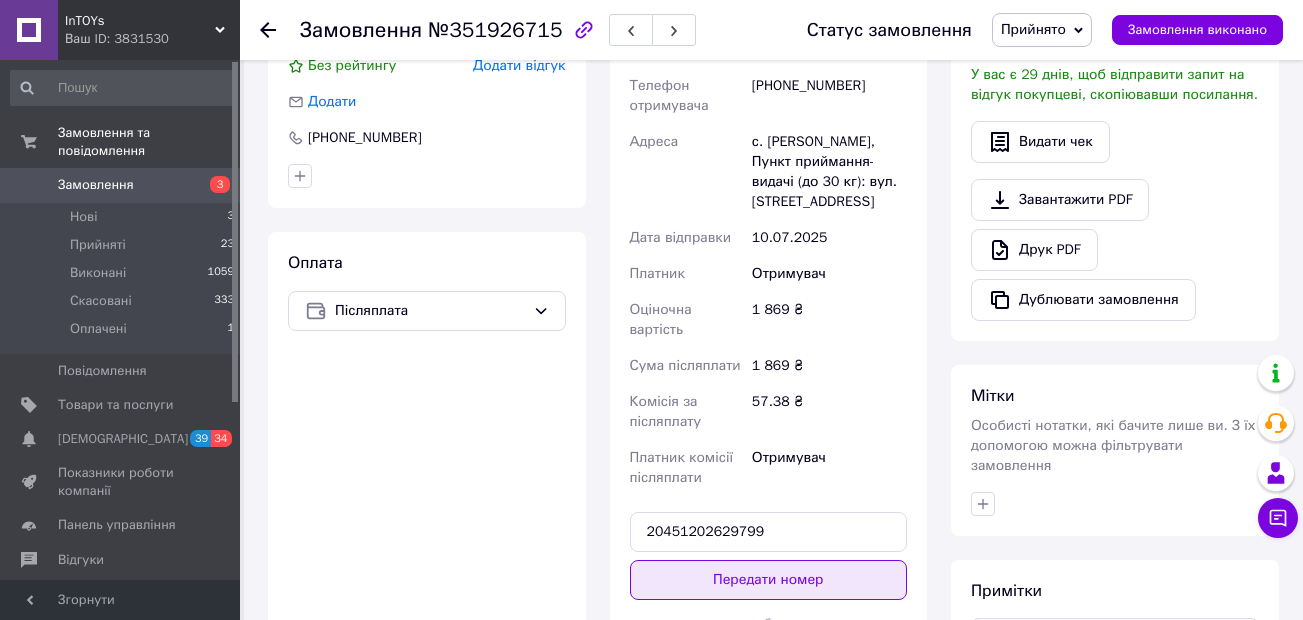 click on "Передати номер" at bounding box center [769, 580] 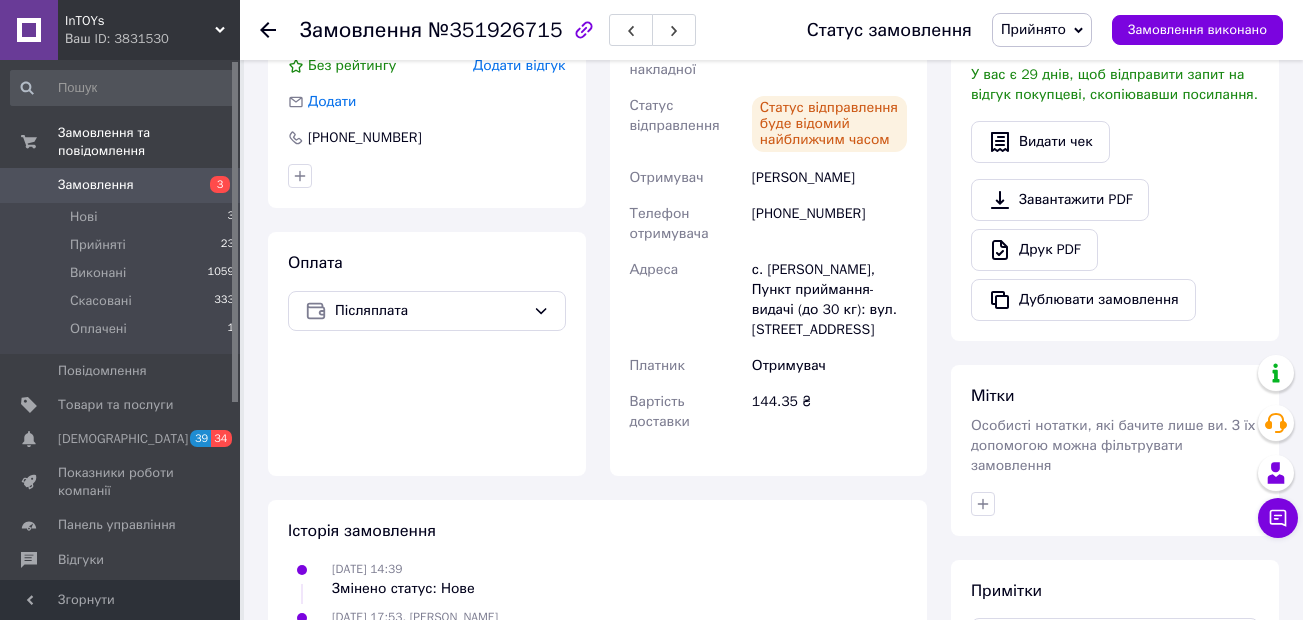 click on "Замовлення 3" at bounding box center (123, 185) 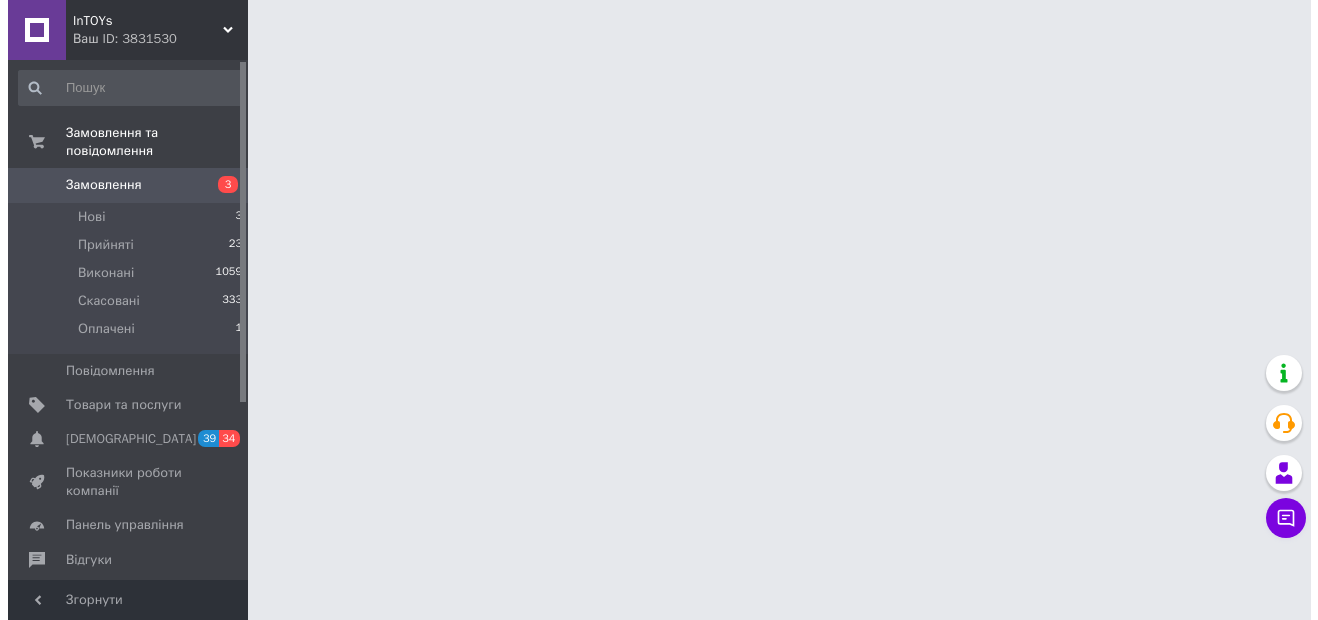 scroll, scrollTop: 0, scrollLeft: 0, axis: both 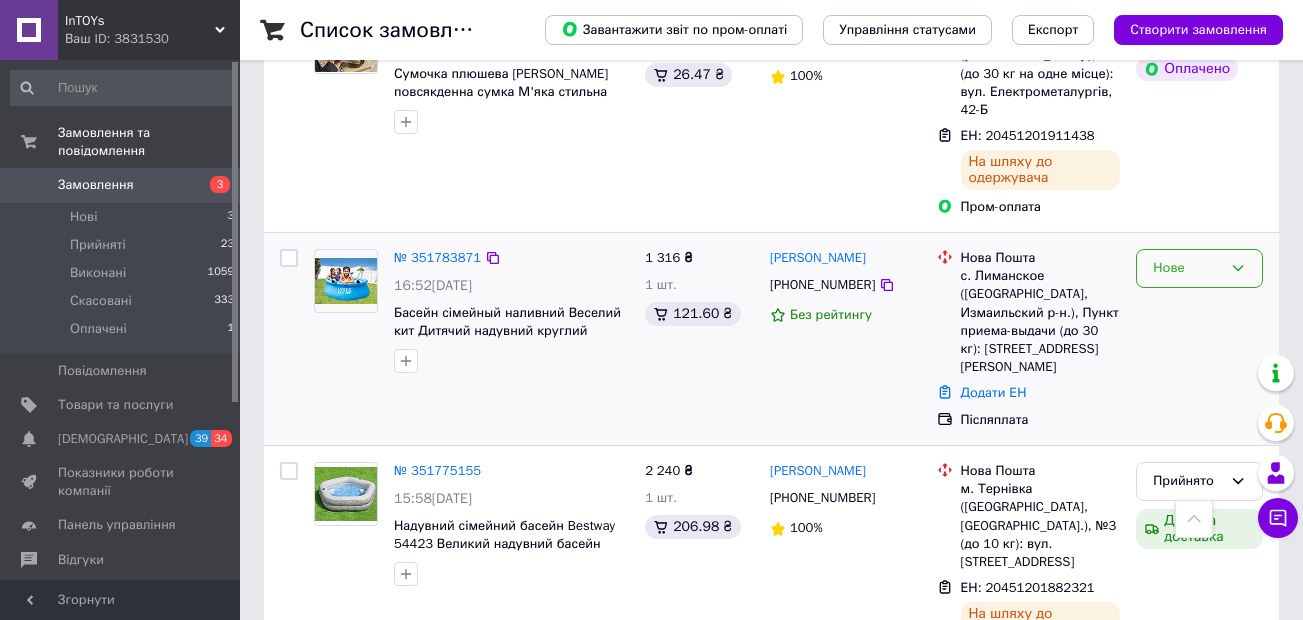 click on "Нове" at bounding box center (1187, 268) 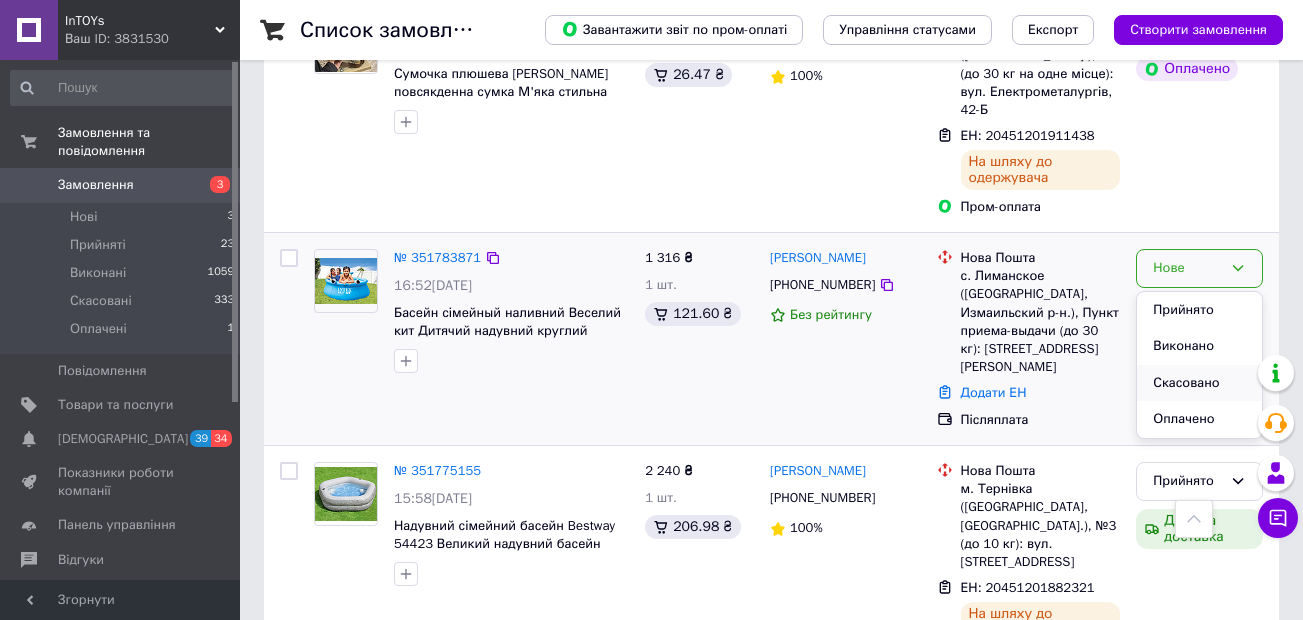 click on "Скасовано" at bounding box center [1199, 383] 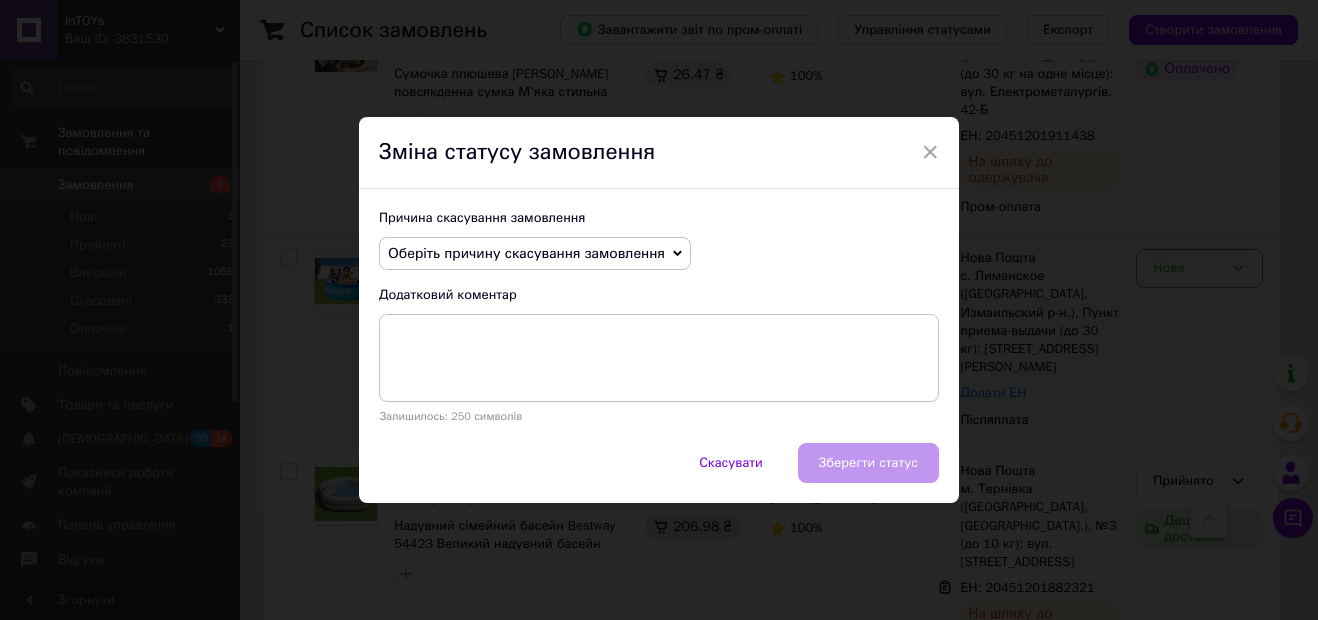 click on "Оберіть причину скасування замовлення" at bounding box center [535, 254] 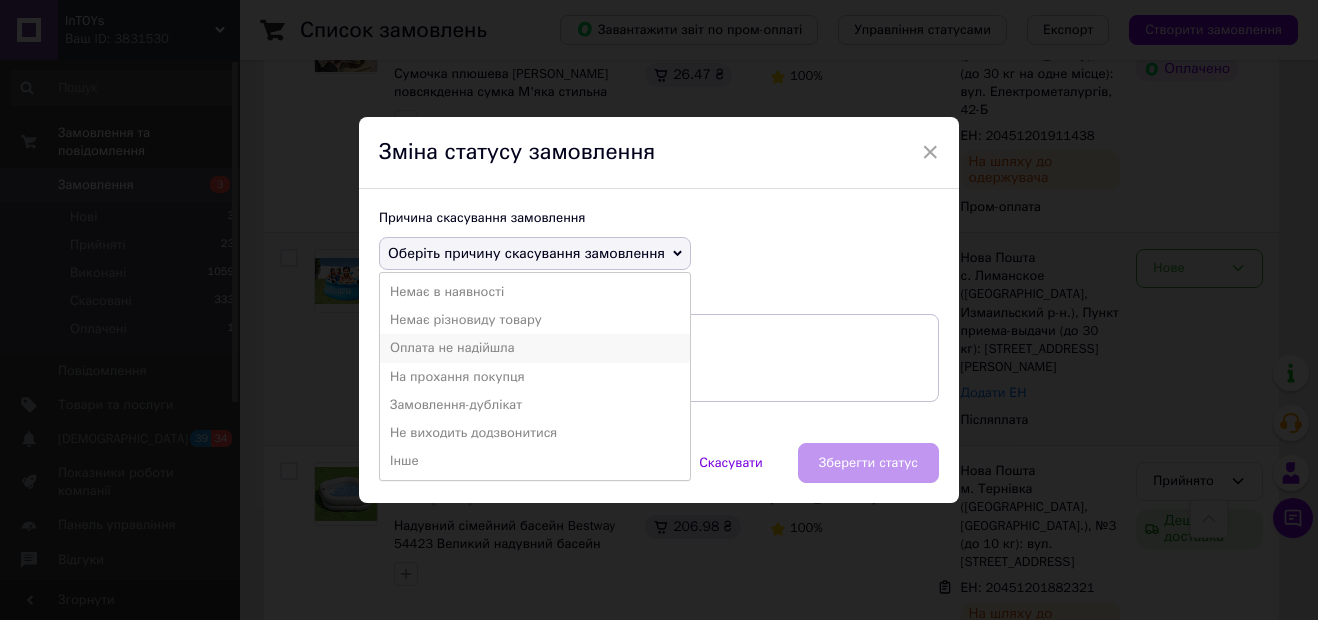 click on "Оплата не надійшла" at bounding box center (535, 348) 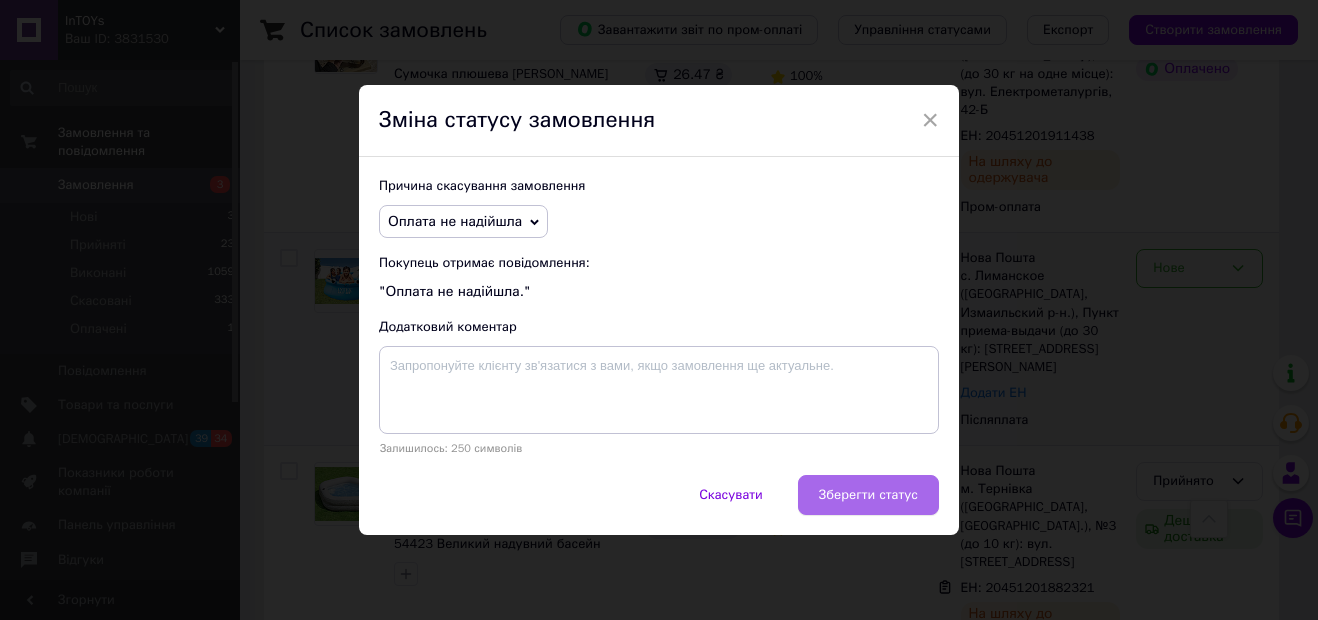 click on "Зберегти статус" at bounding box center [868, 495] 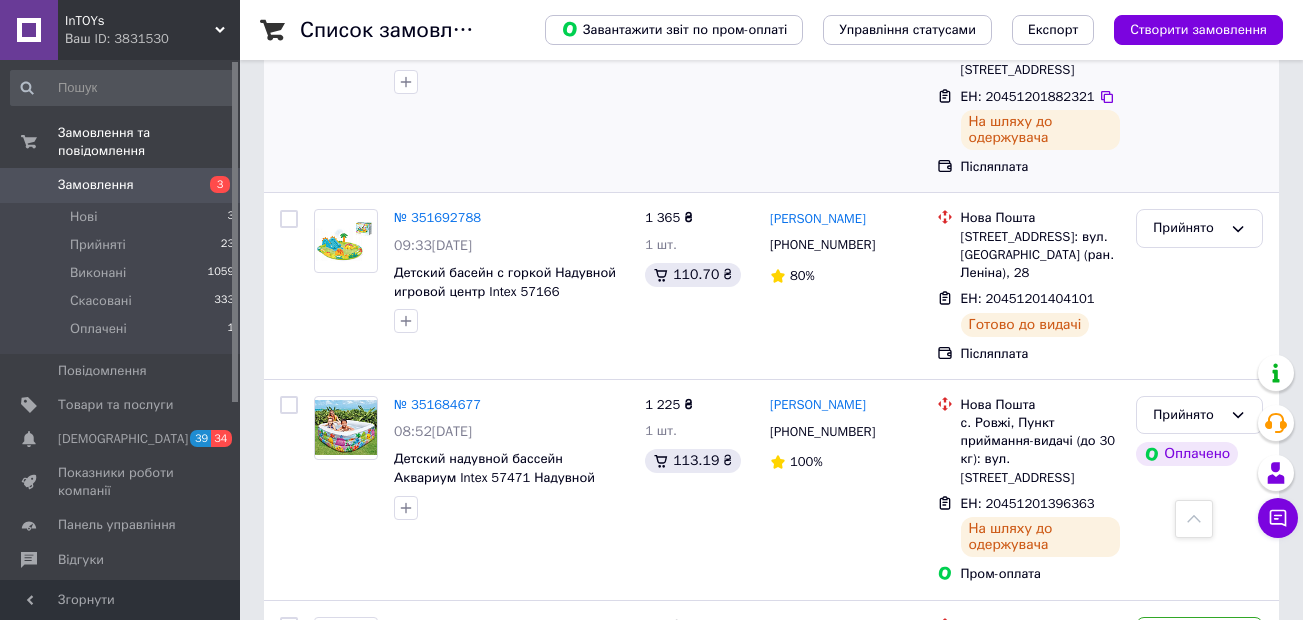 scroll, scrollTop: 2572, scrollLeft: 0, axis: vertical 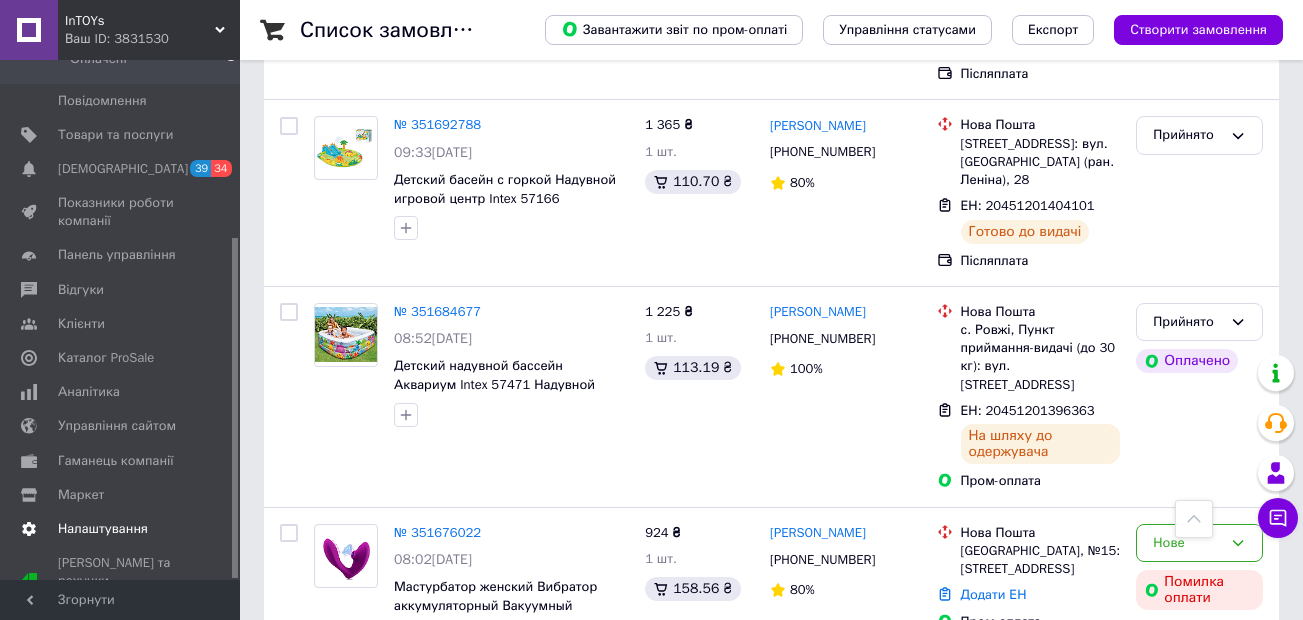 click on "Налаштування" at bounding box center (103, 529) 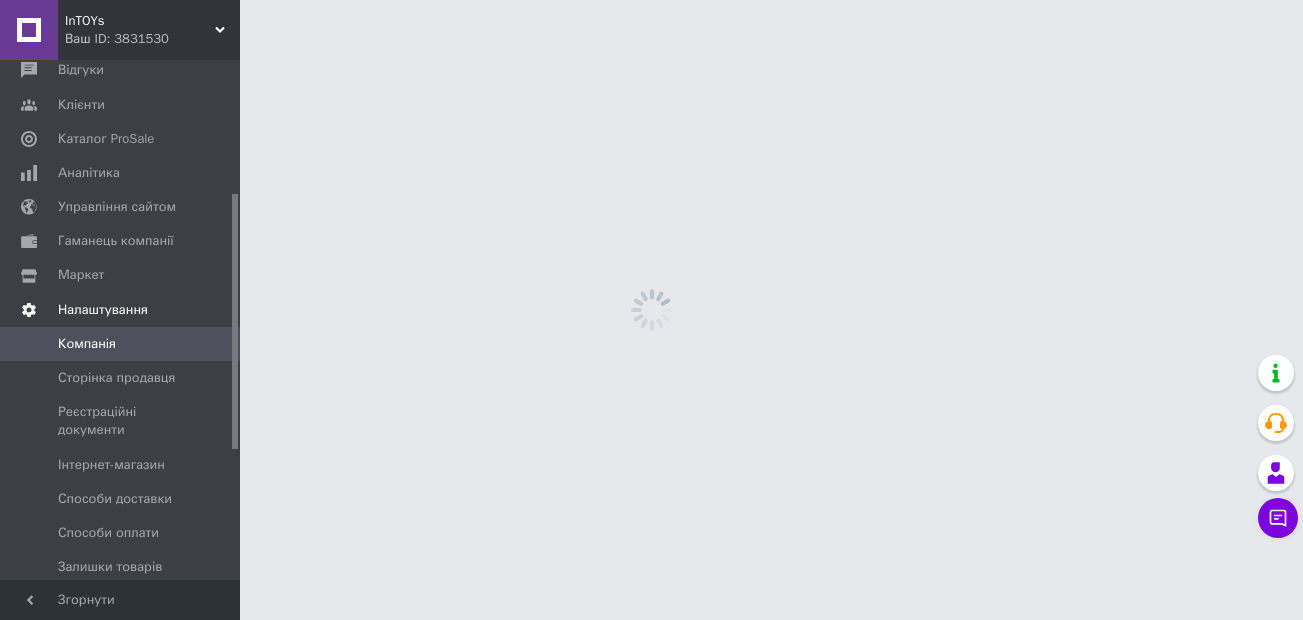 scroll, scrollTop: 0, scrollLeft: 0, axis: both 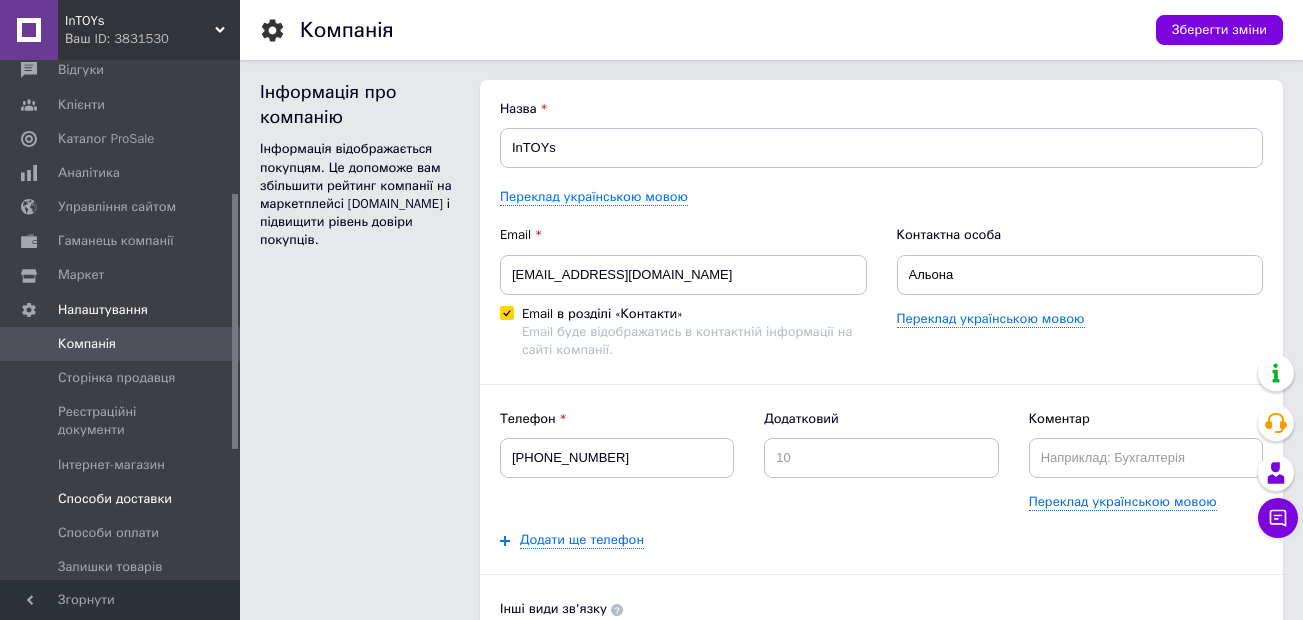 click on "Способи доставки" at bounding box center [115, 499] 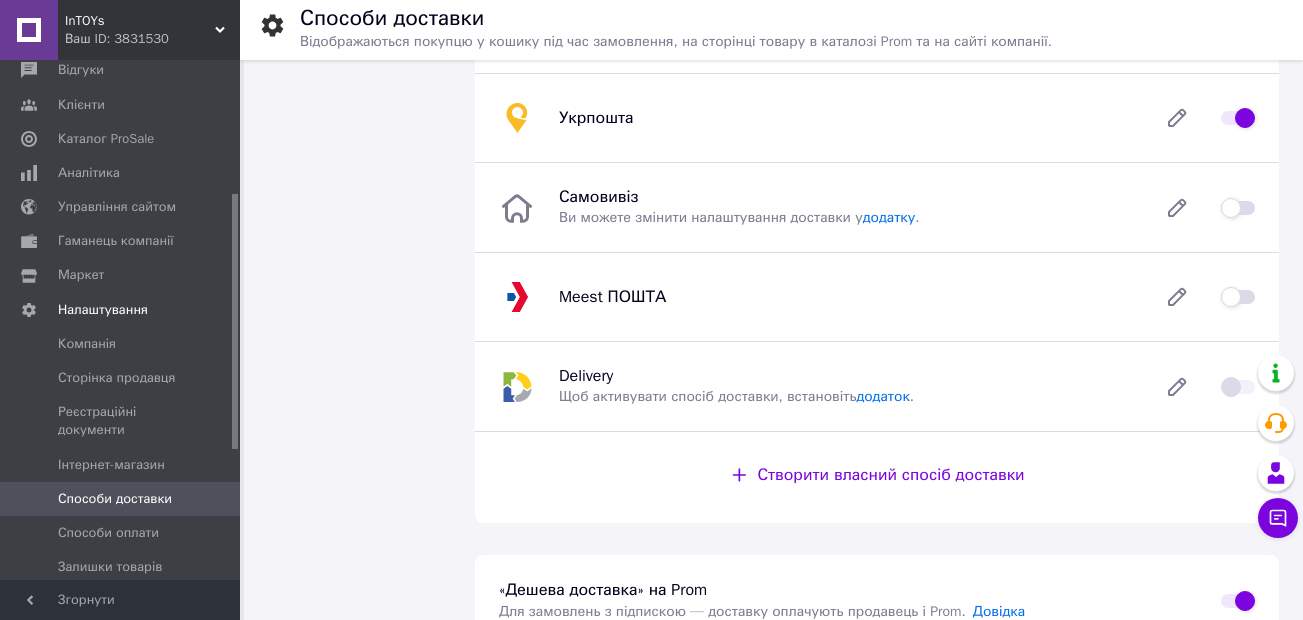 scroll, scrollTop: 279, scrollLeft: 0, axis: vertical 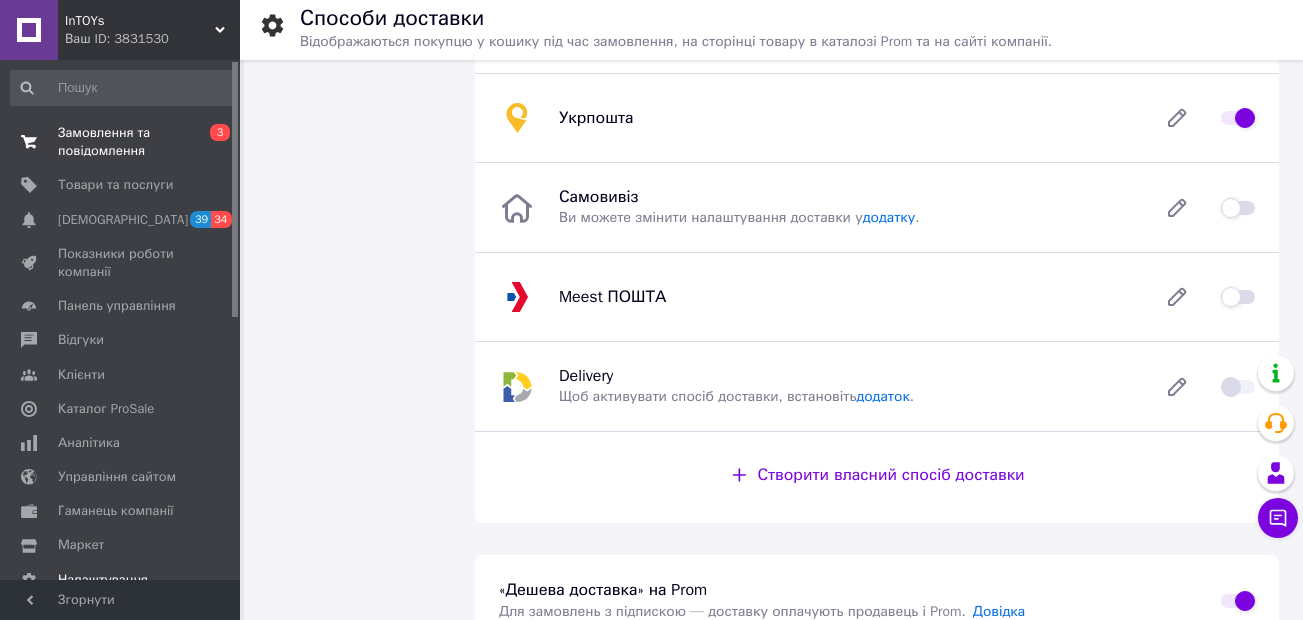 click on "Замовлення та повідомлення" at bounding box center (121, 142) 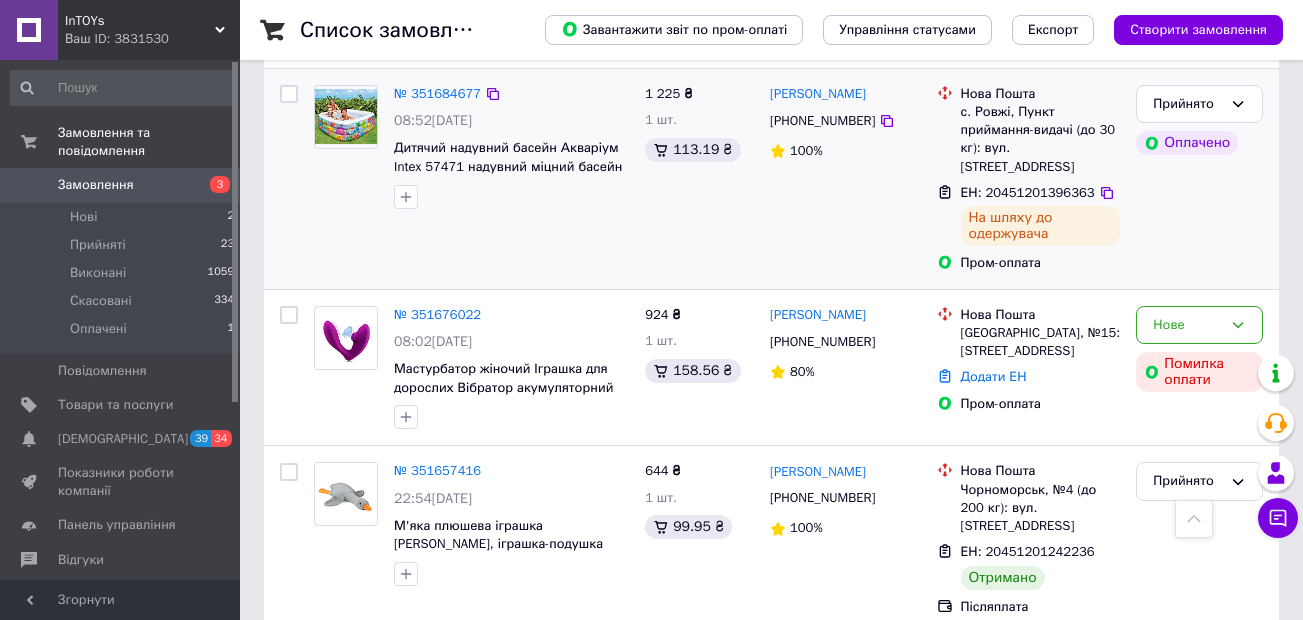 scroll, scrollTop: 2883, scrollLeft: 0, axis: vertical 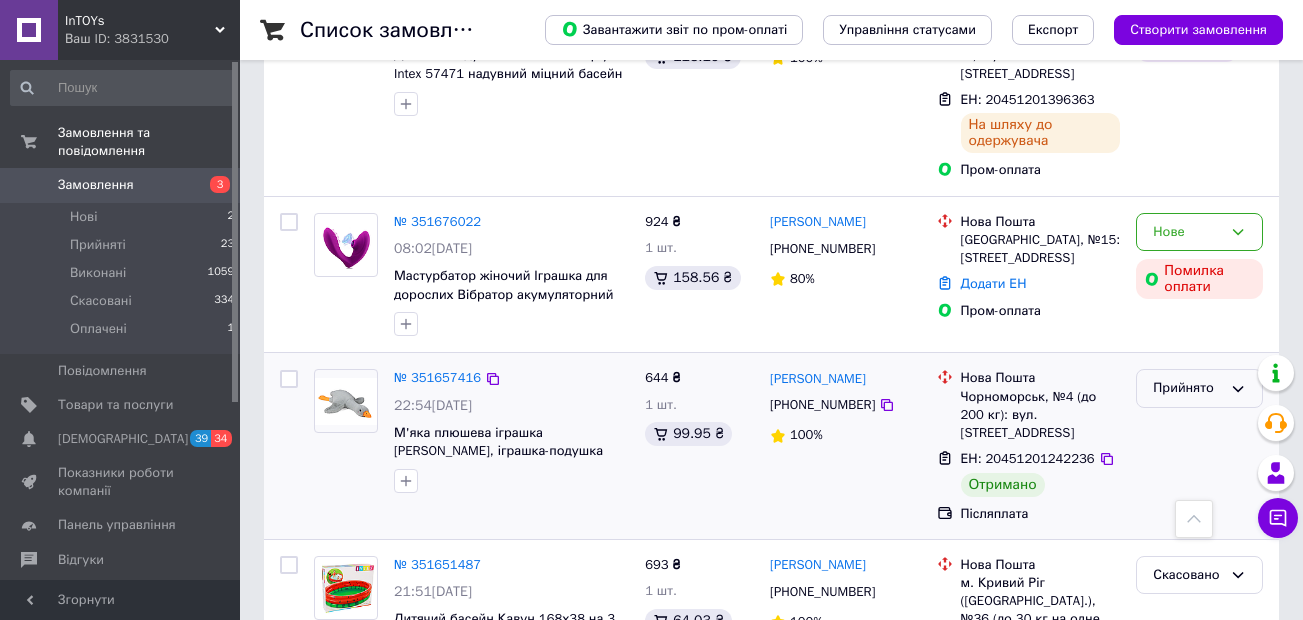 click on "Прийнято" at bounding box center [1187, 388] 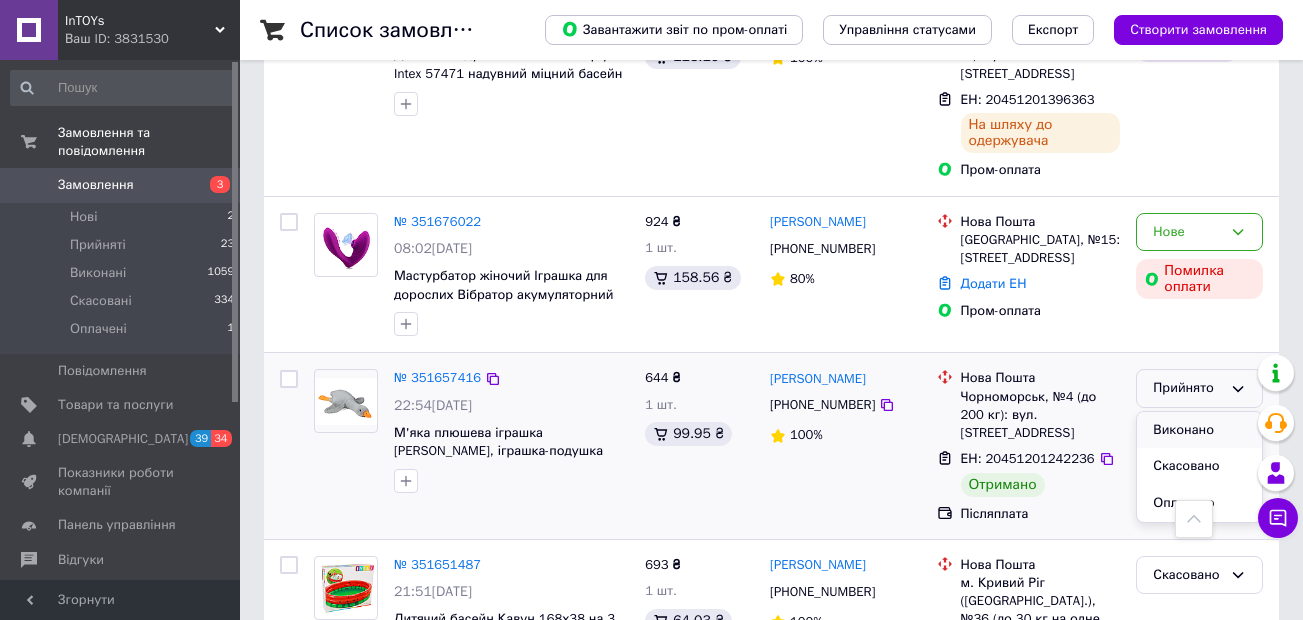 click on "Виконано" at bounding box center (1199, 430) 